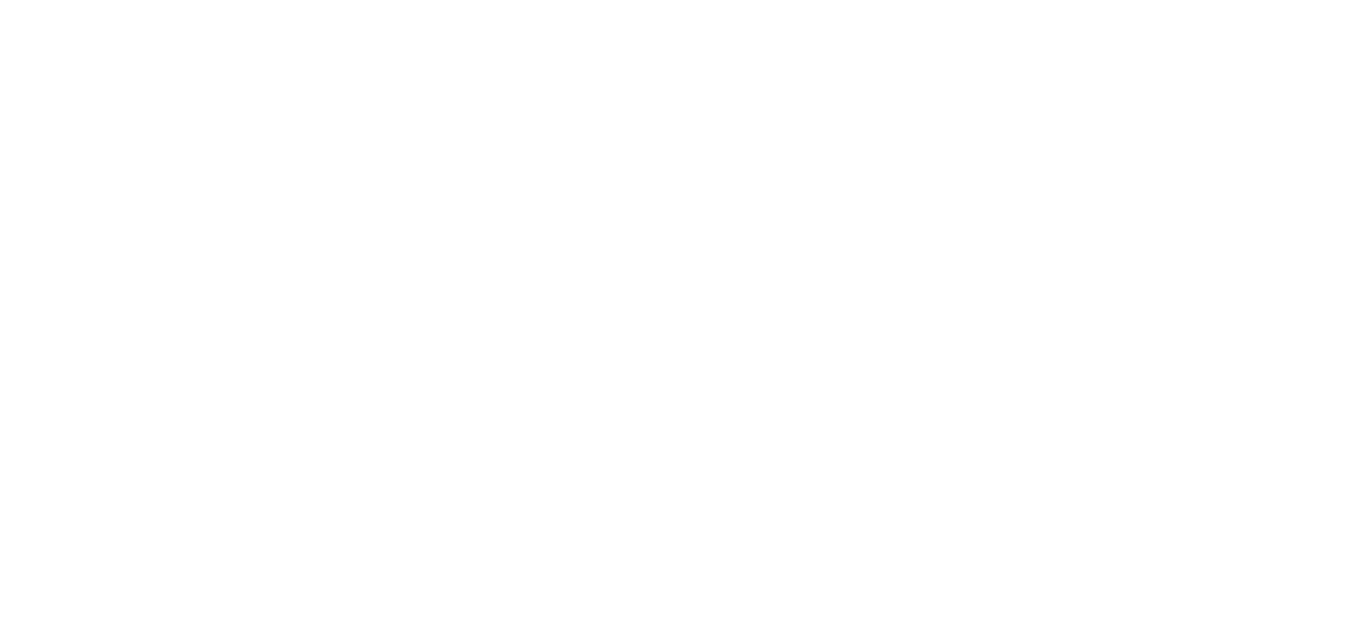 scroll, scrollTop: 0, scrollLeft: 0, axis: both 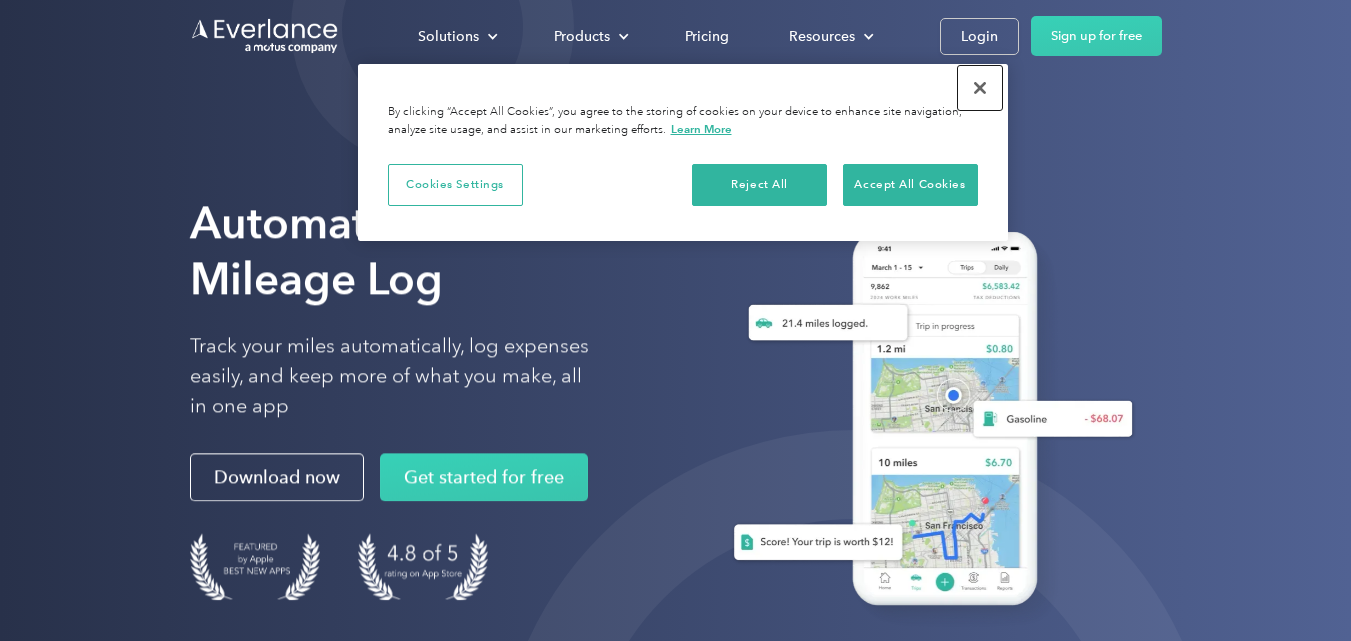 click at bounding box center (980, 88) 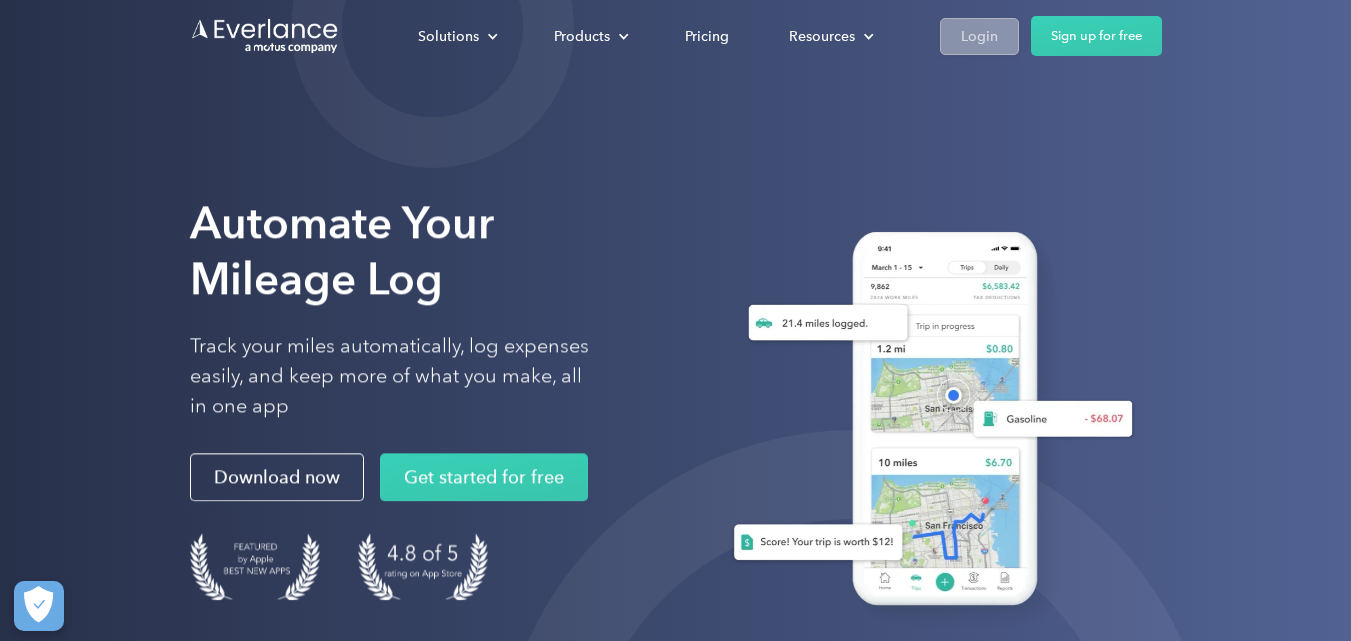 click on "Login" at bounding box center (979, 36) 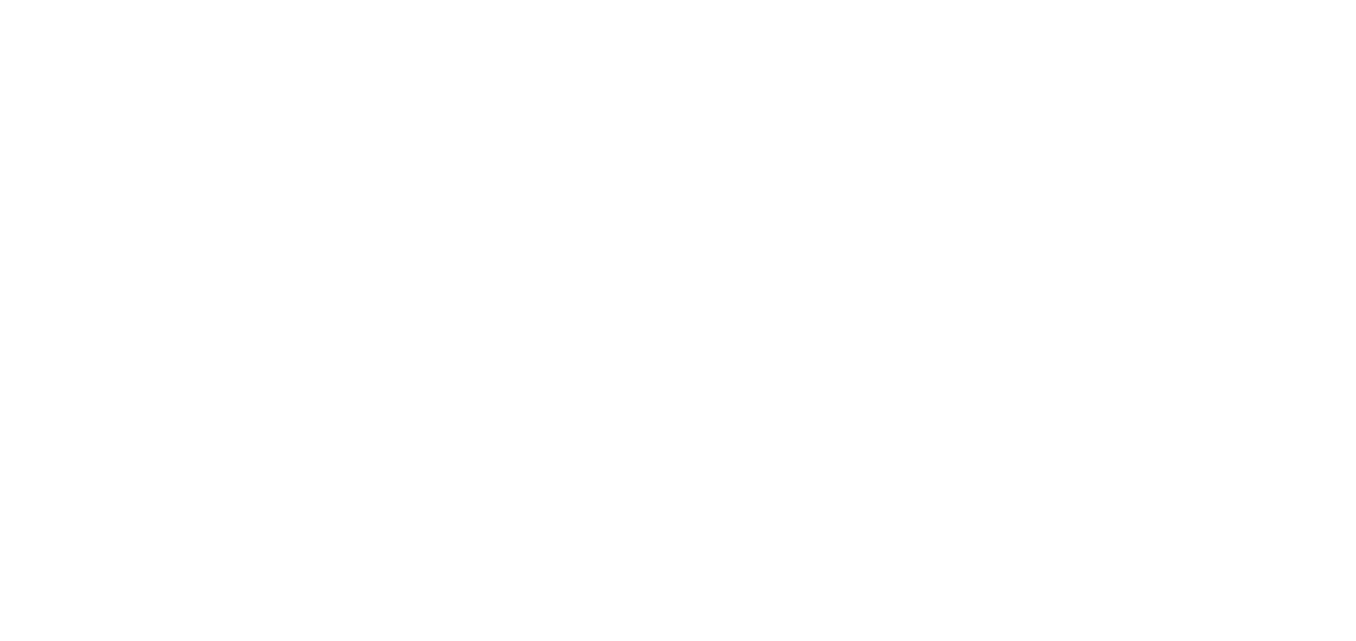 scroll, scrollTop: 0, scrollLeft: 0, axis: both 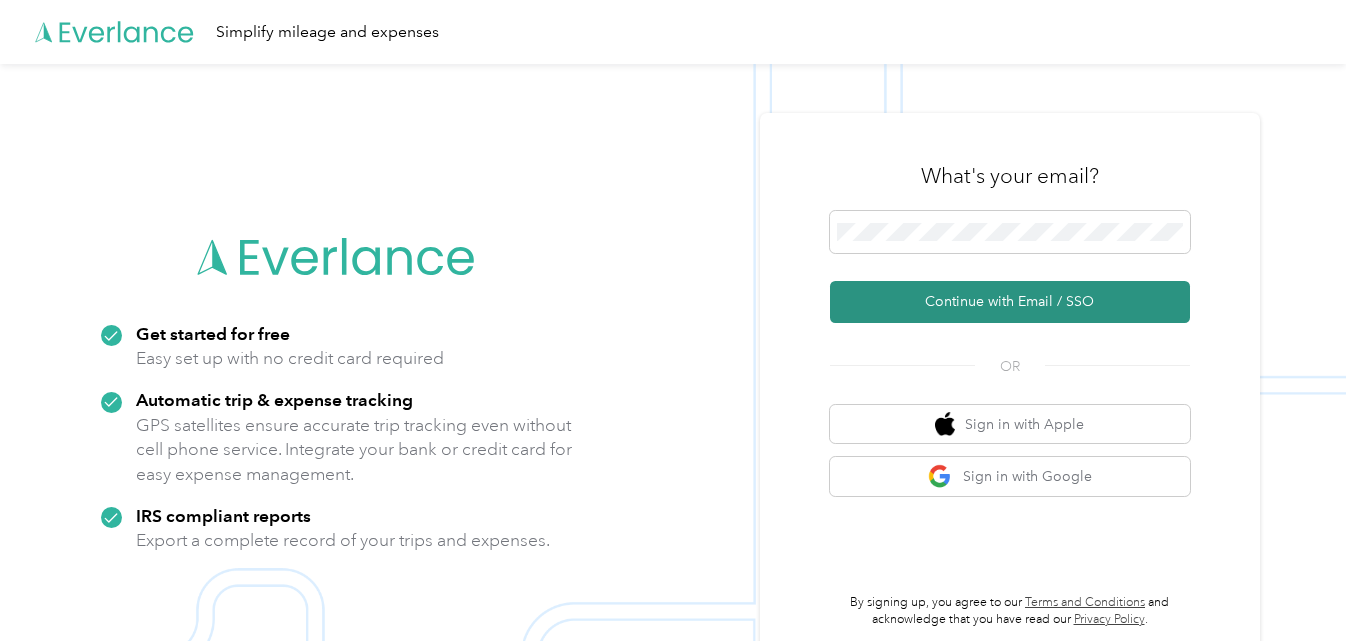 click on "Continue with Email / SSO" at bounding box center (1010, 302) 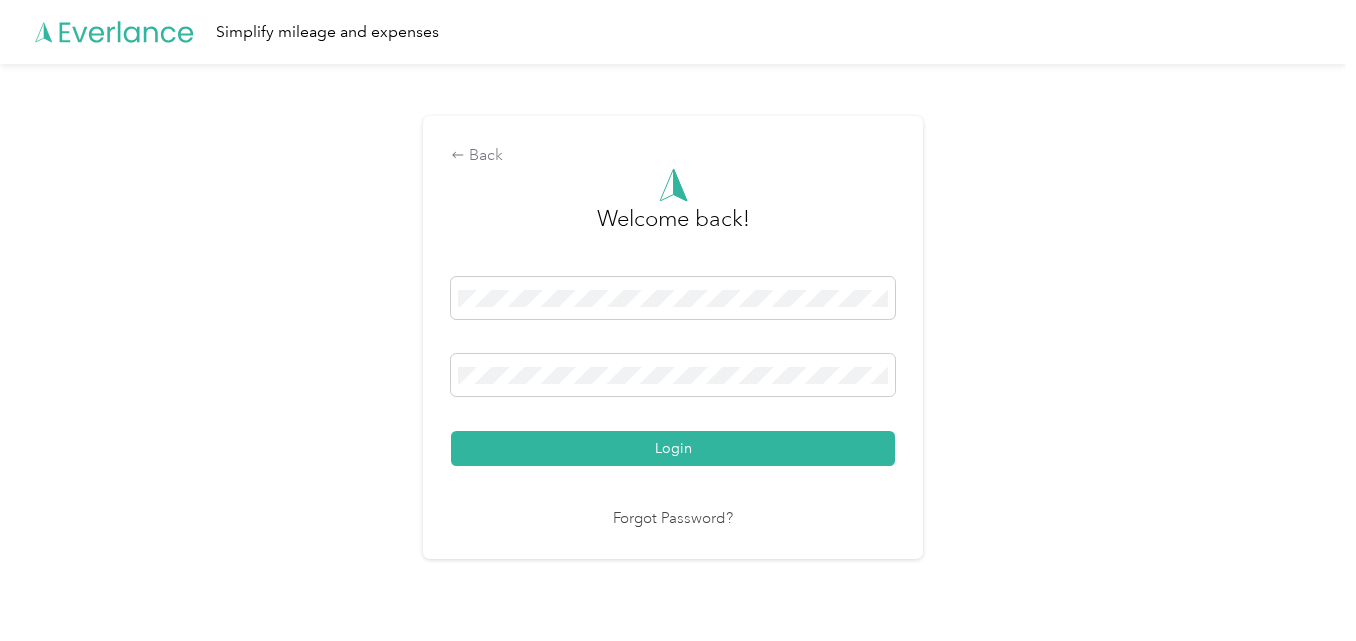 click on "Login" at bounding box center [673, 448] 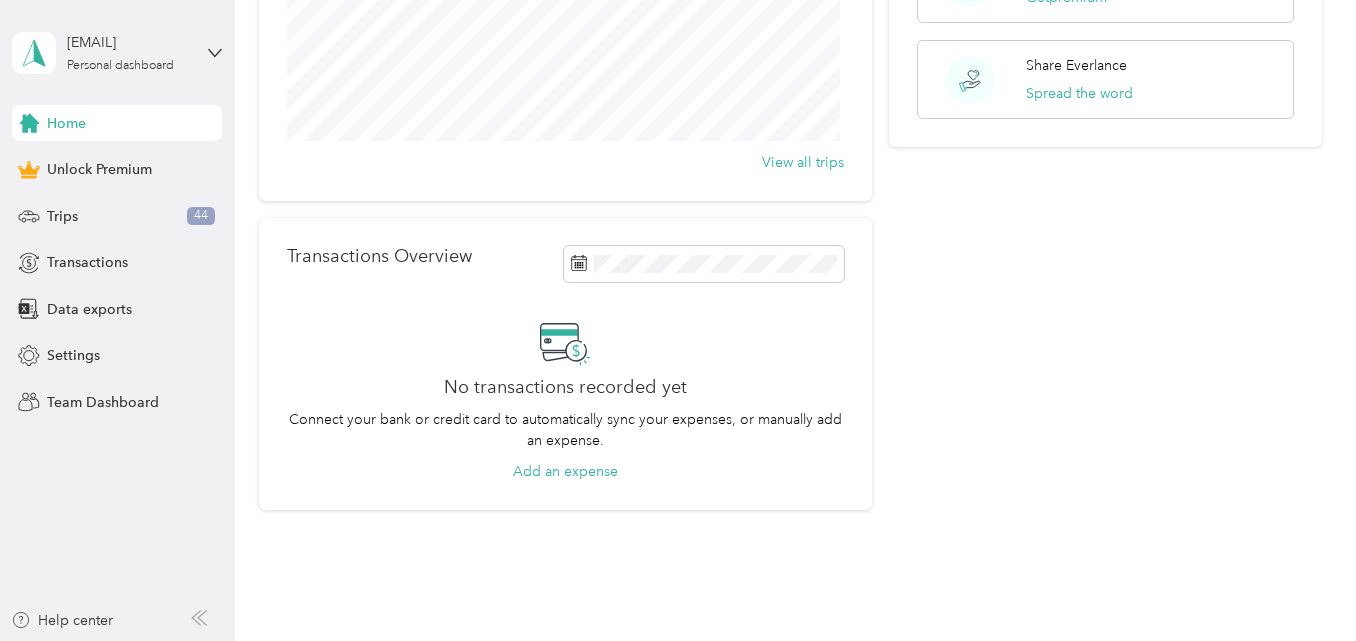 scroll, scrollTop: 376, scrollLeft: 0, axis: vertical 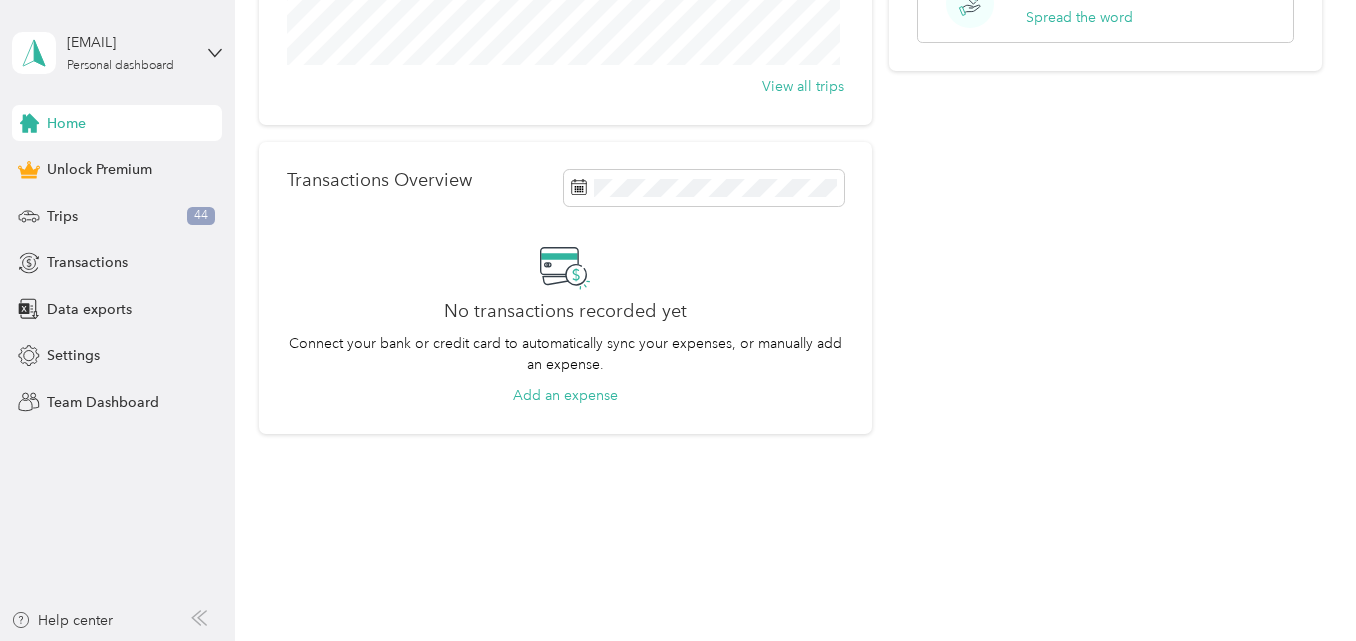 click on "Home" at bounding box center [117, 123] 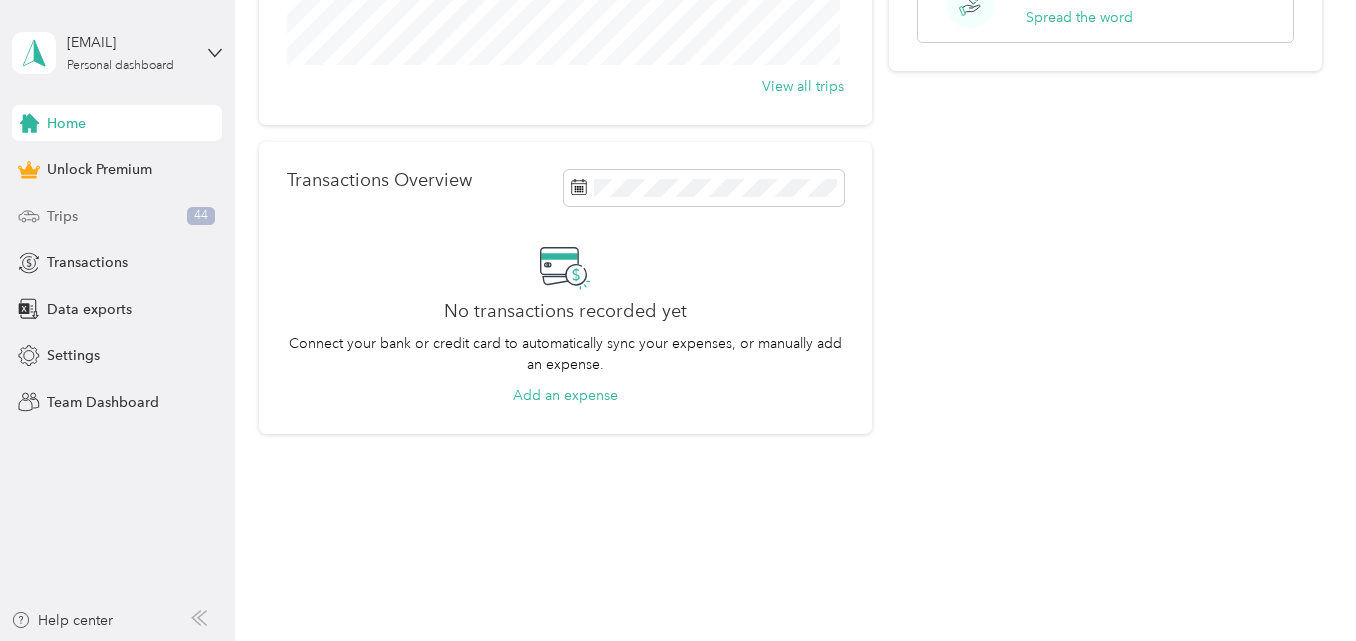 click on "Trips" at bounding box center [62, 216] 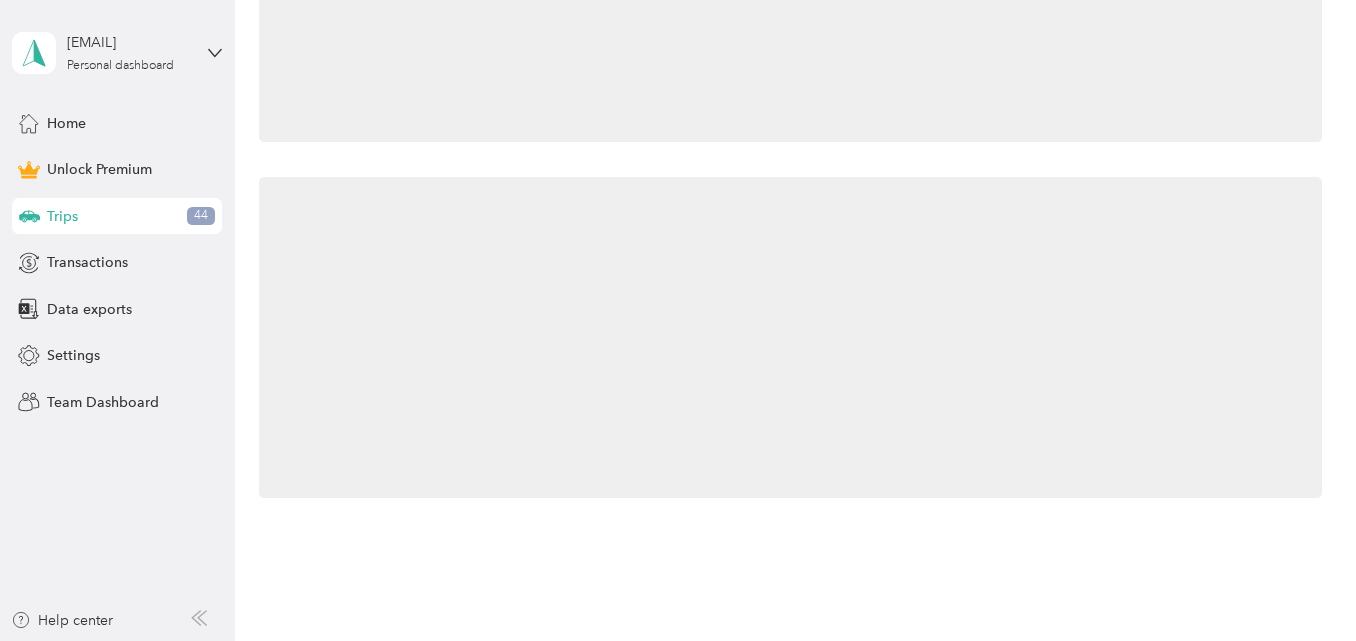 scroll, scrollTop: 376, scrollLeft: 0, axis: vertical 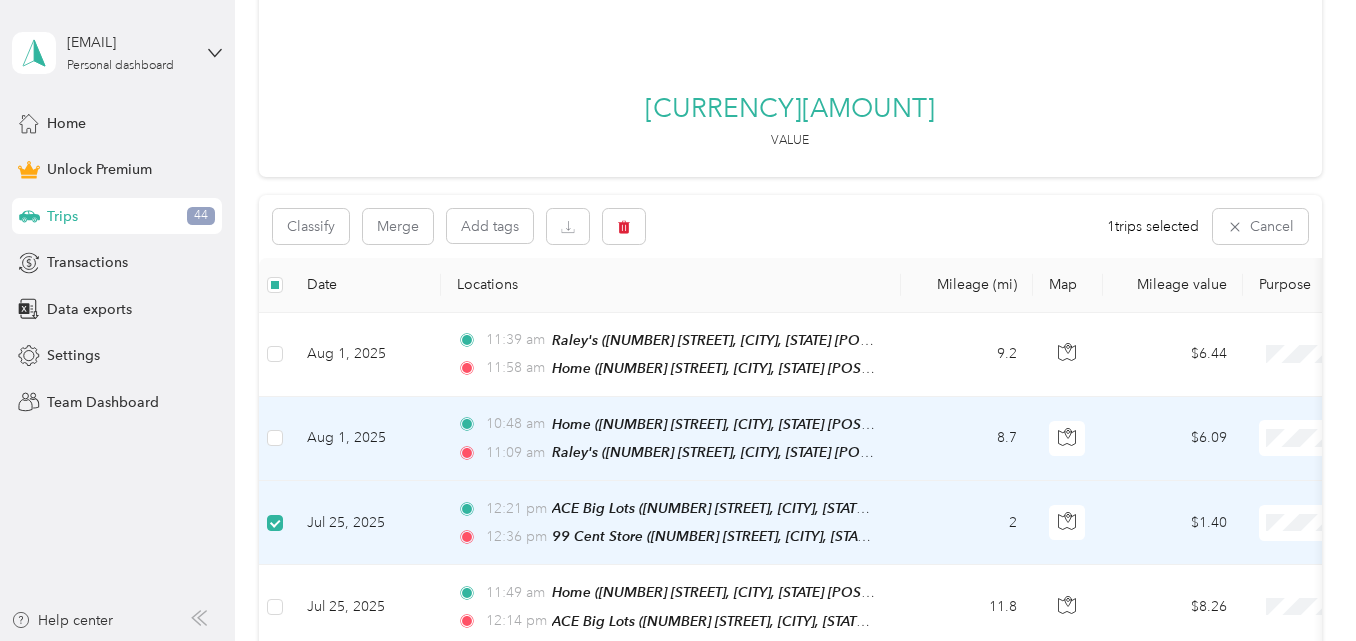click at bounding box center (275, 439) 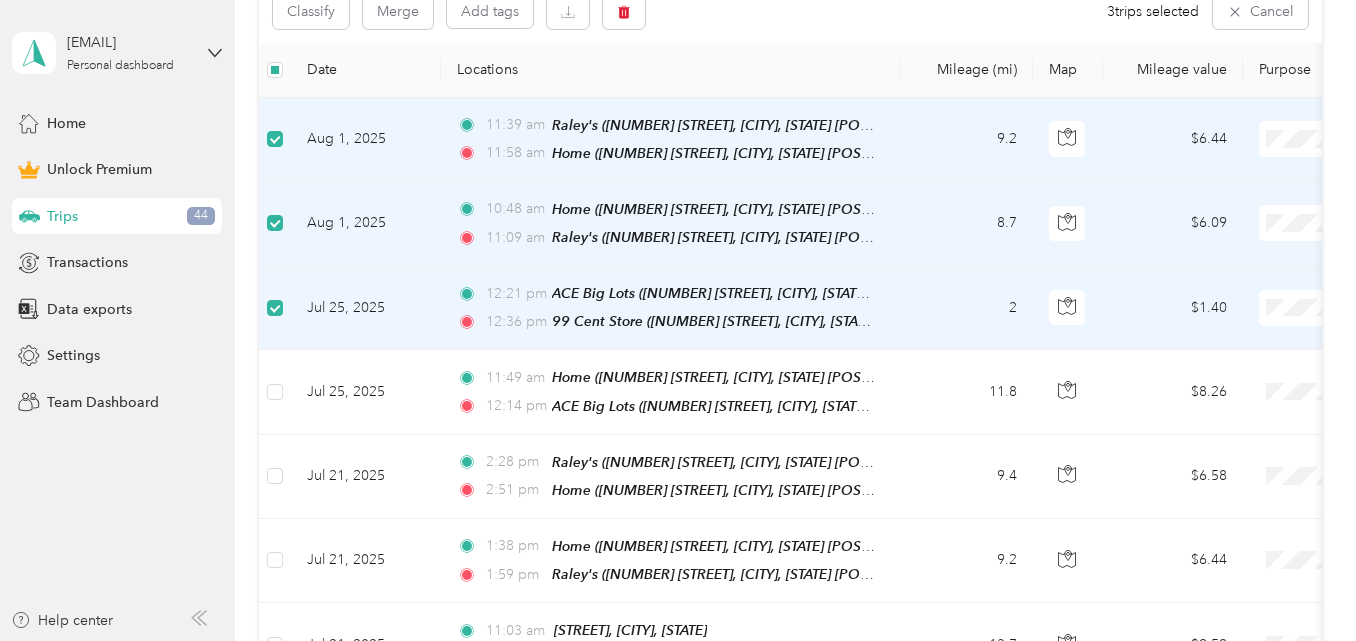 scroll, scrollTop: 676, scrollLeft: 0, axis: vertical 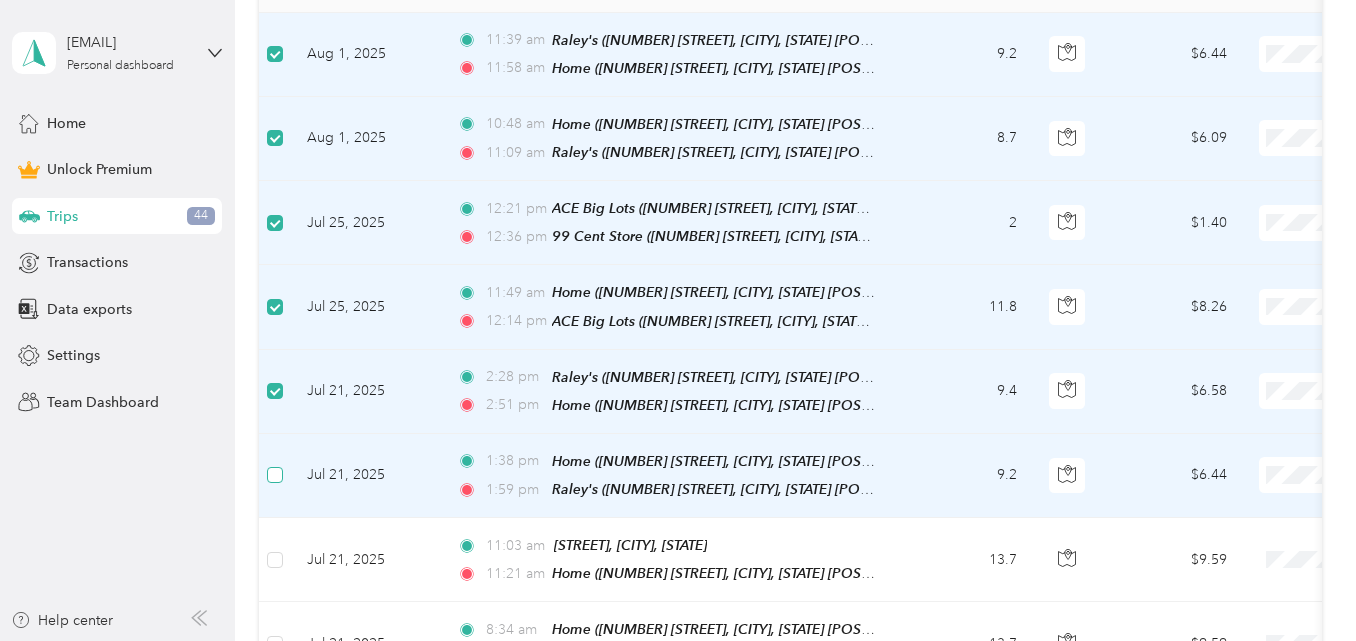 click at bounding box center (275, 475) 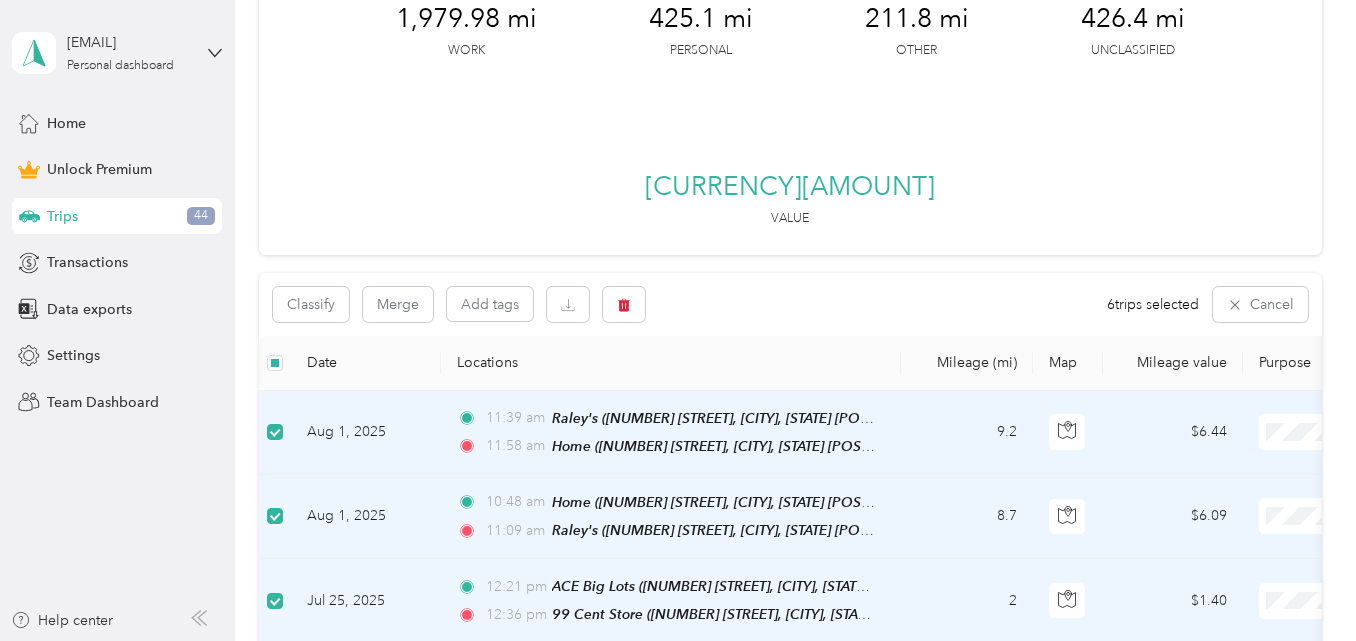 scroll, scrollTop: 300, scrollLeft: 0, axis: vertical 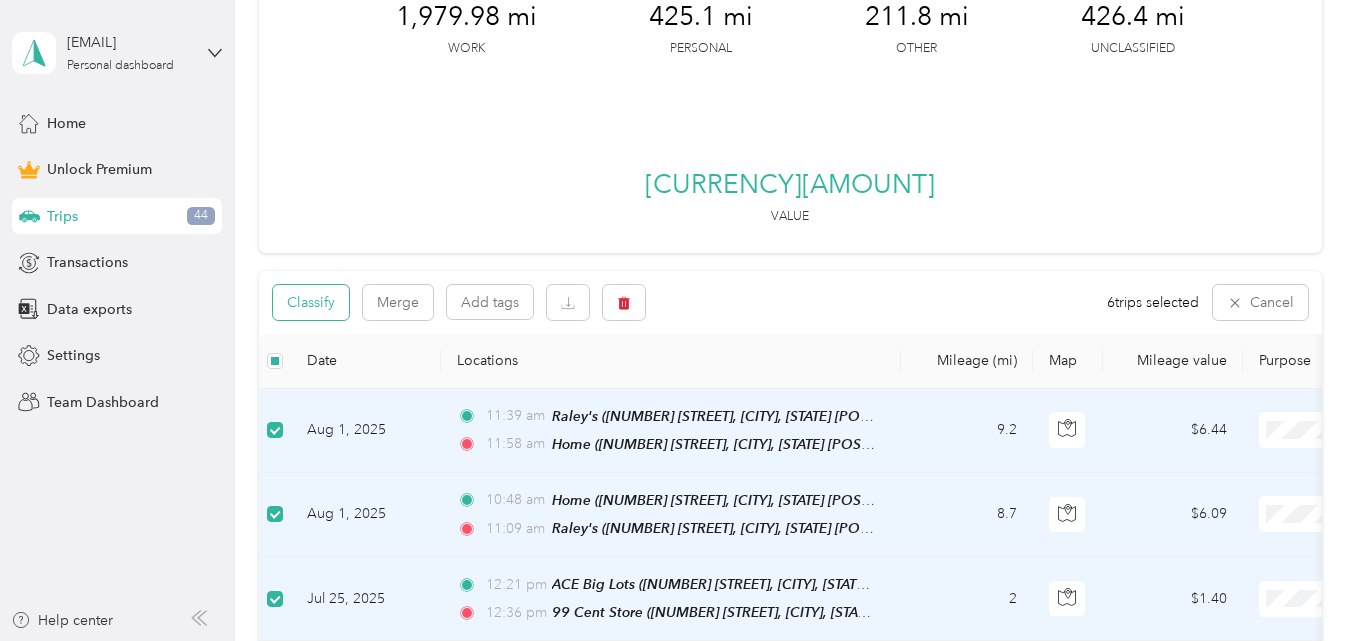 click on "Classify" at bounding box center [311, 302] 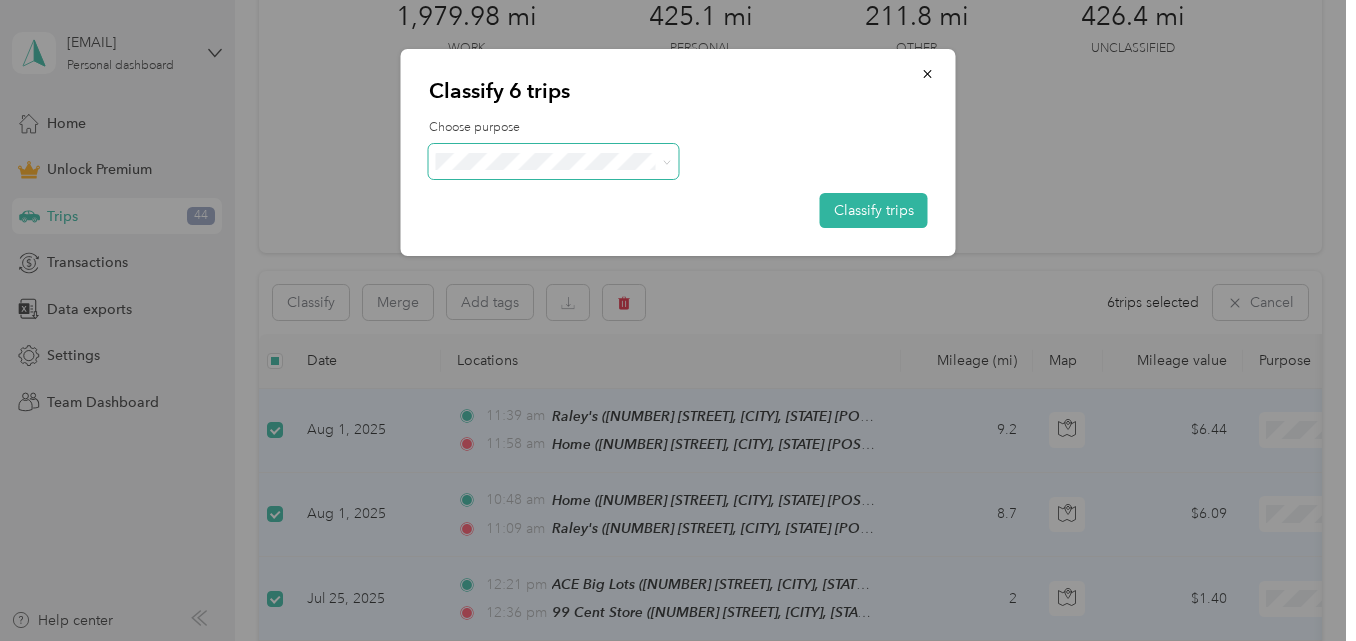 click 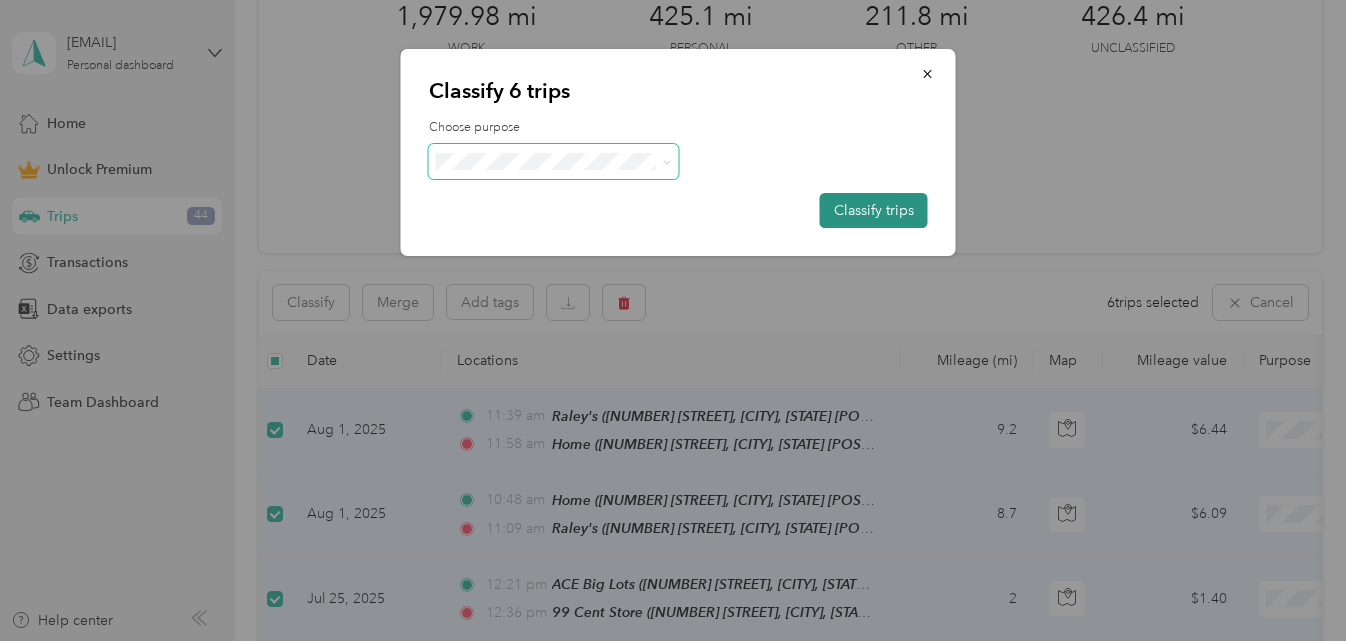 click on "Classify trips" at bounding box center [874, 210] 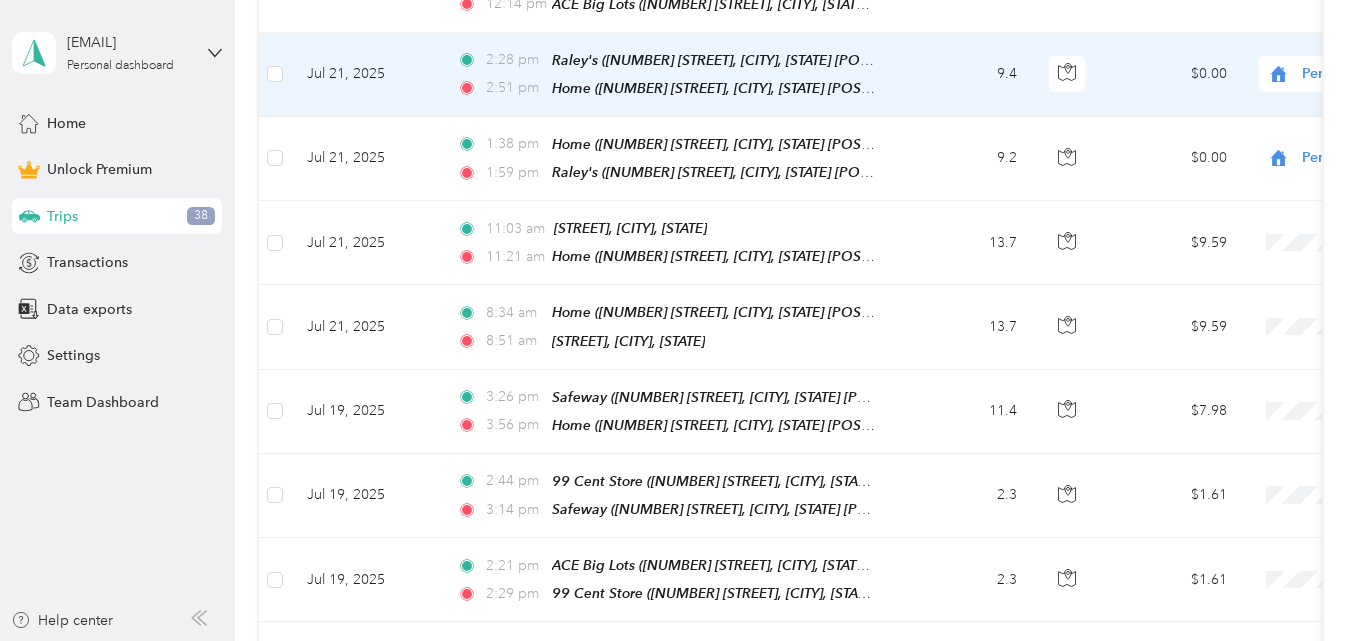 scroll, scrollTop: 1000, scrollLeft: 0, axis: vertical 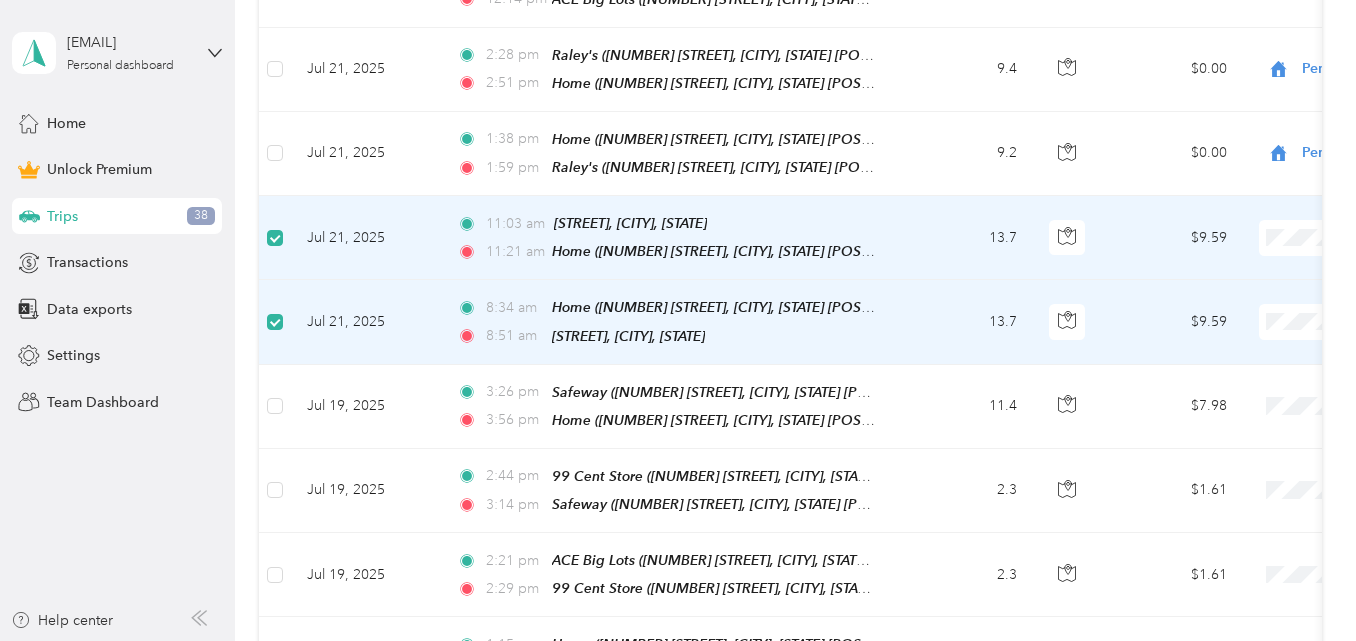 click on "Medical" at bounding box center [1250, 436] 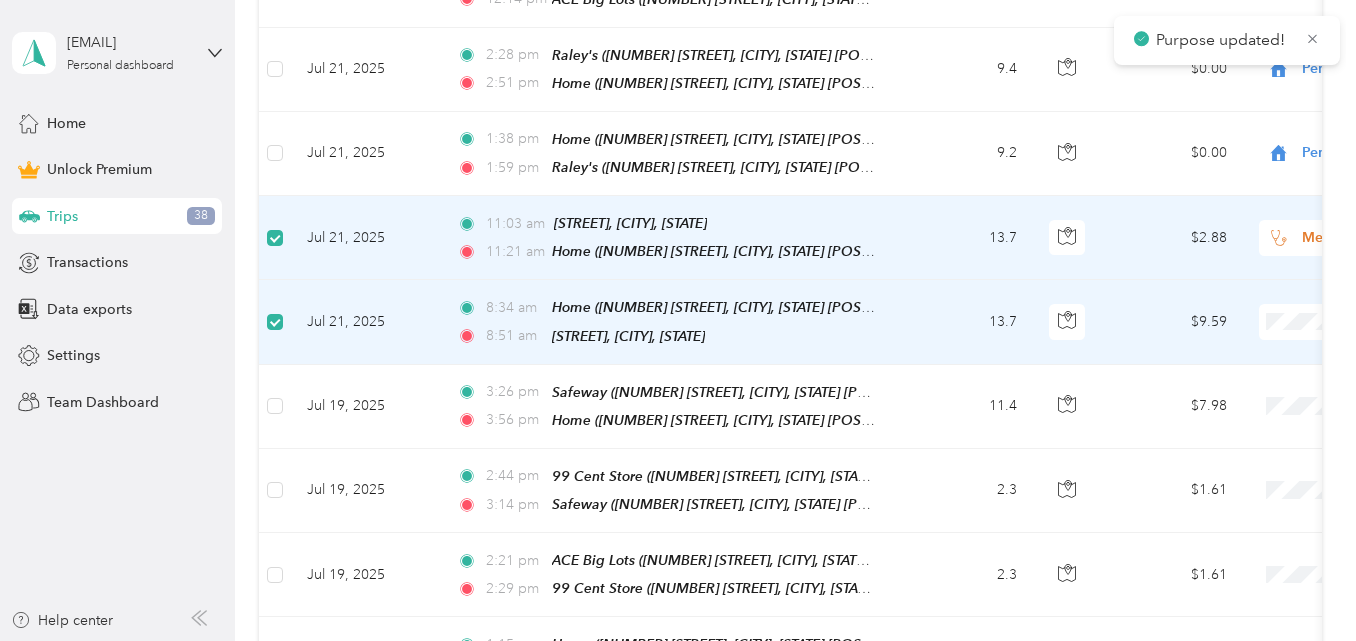 click on "Medical" at bounding box center [1232, 519] 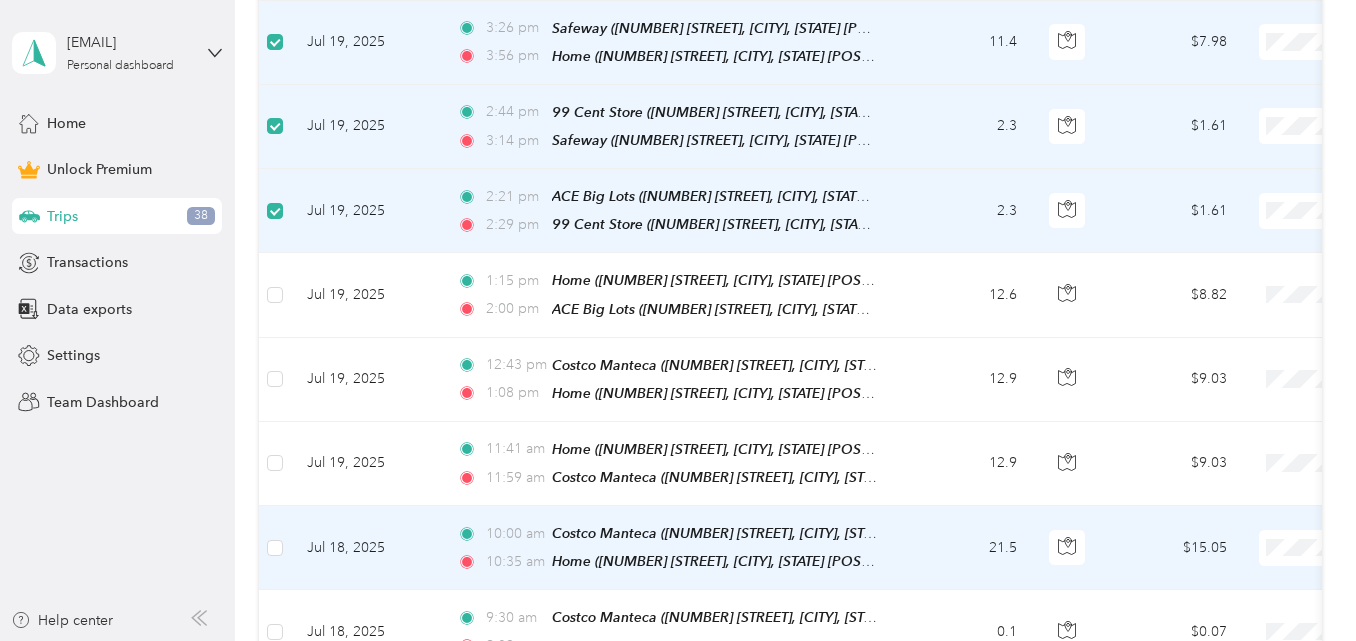 scroll, scrollTop: 1398, scrollLeft: 0, axis: vertical 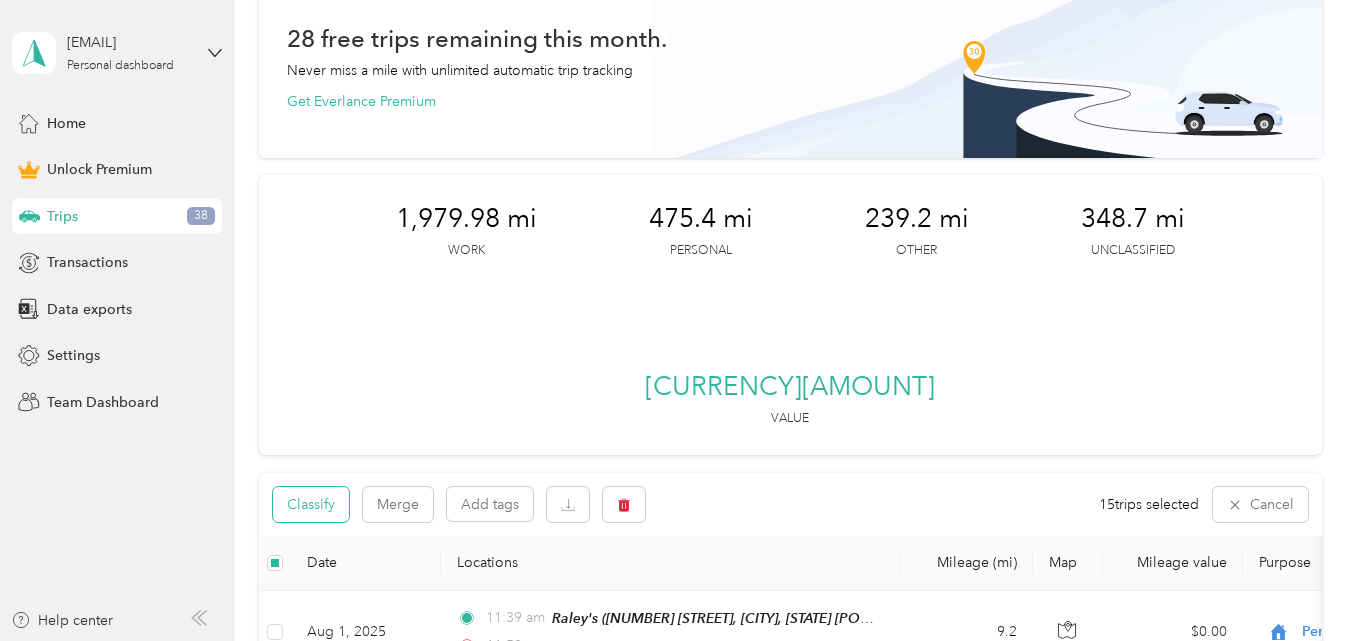 click on "Classify" at bounding box center (311, 504) 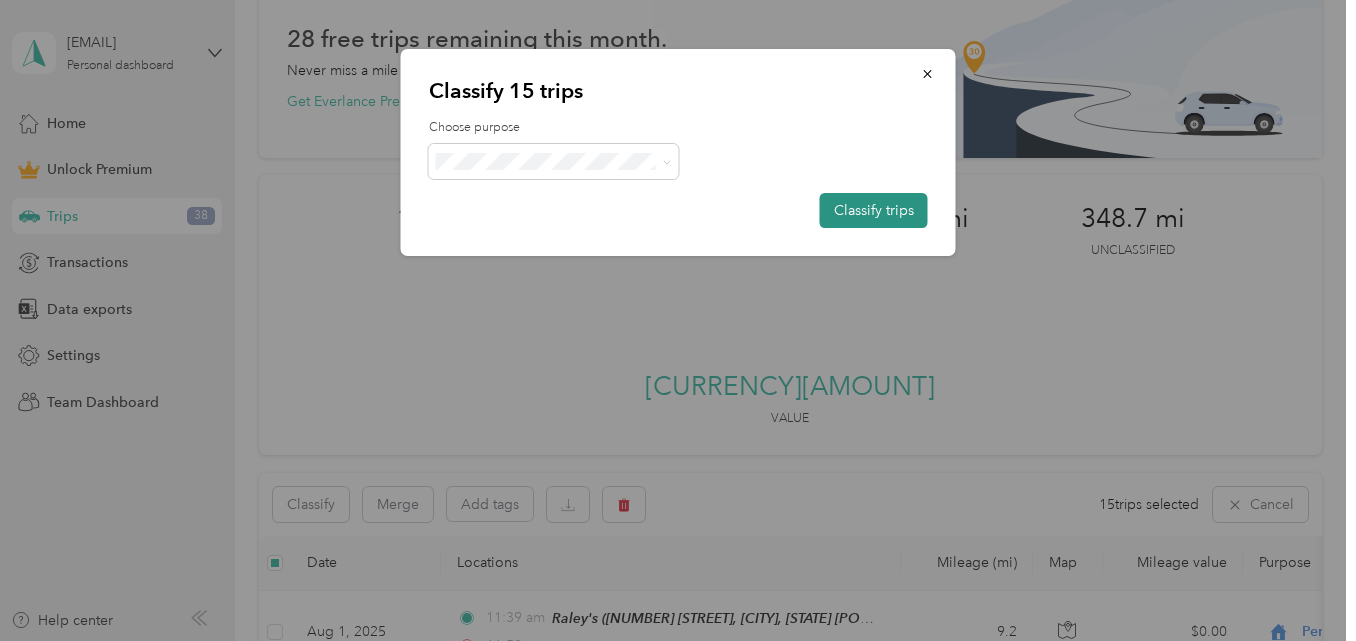click on "Classify trips" at bounding box center [874, 210] 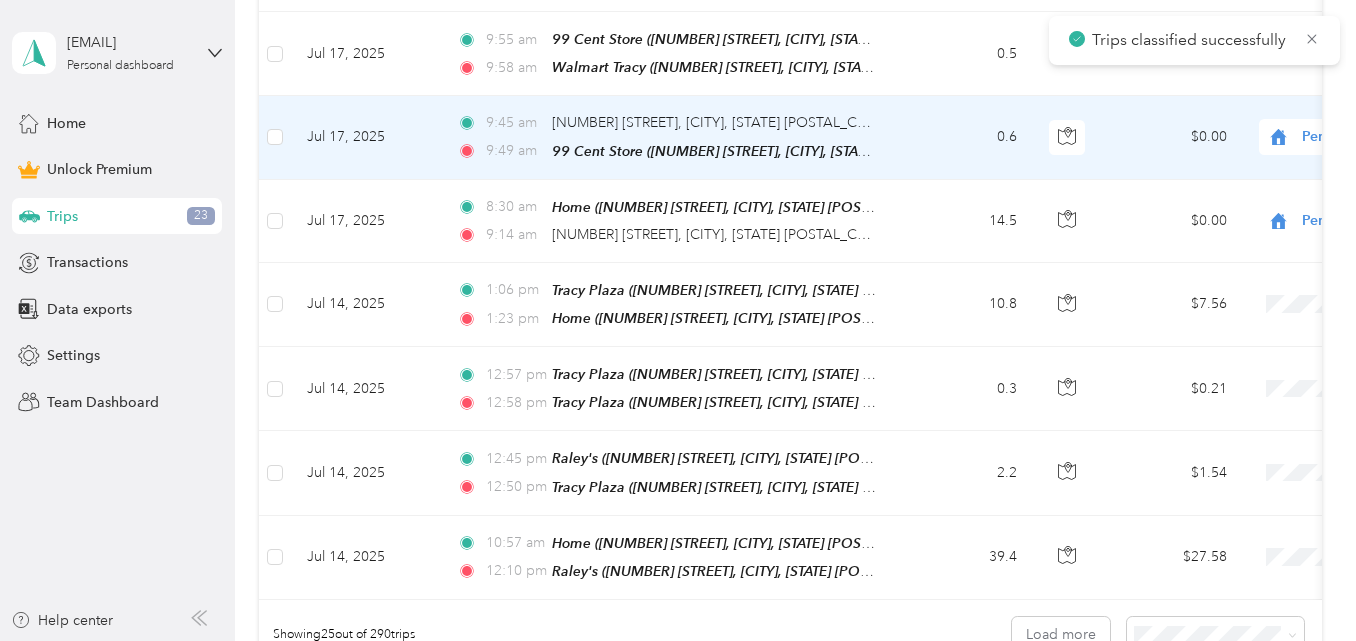 scroll, scrollTop: 2198, scrollLeft: 0, axis: vertical 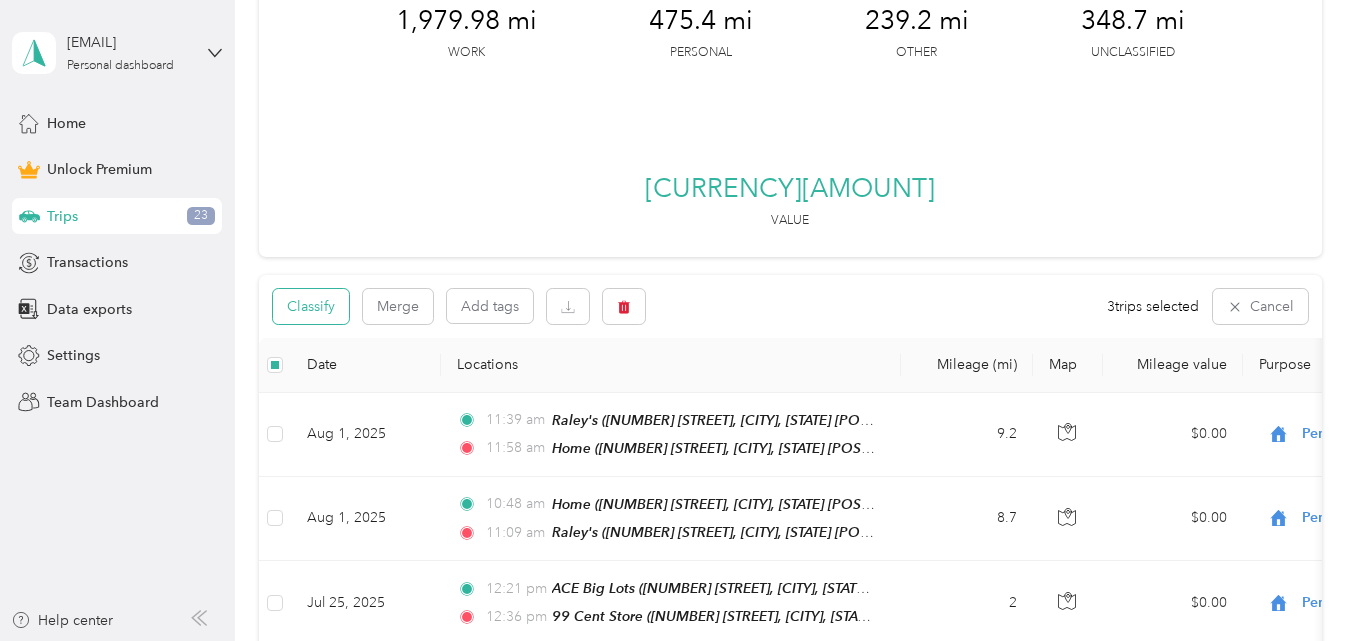 click on "Classify" at bounding box center [311, 306] 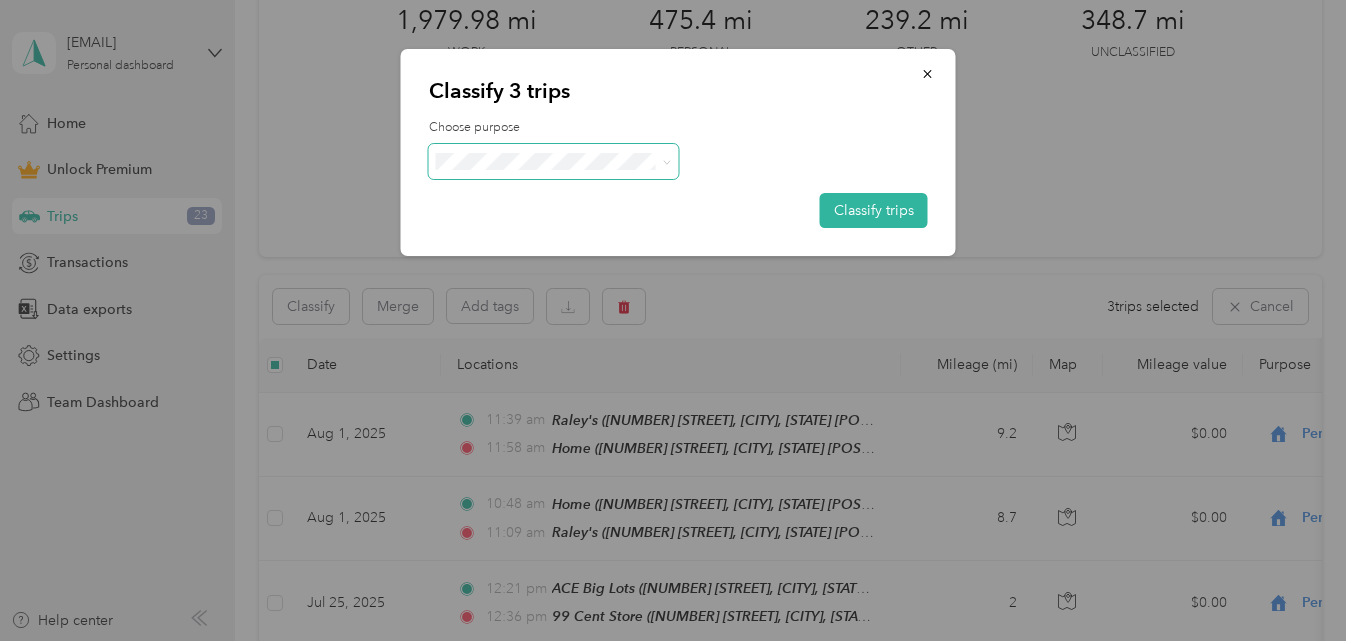 click 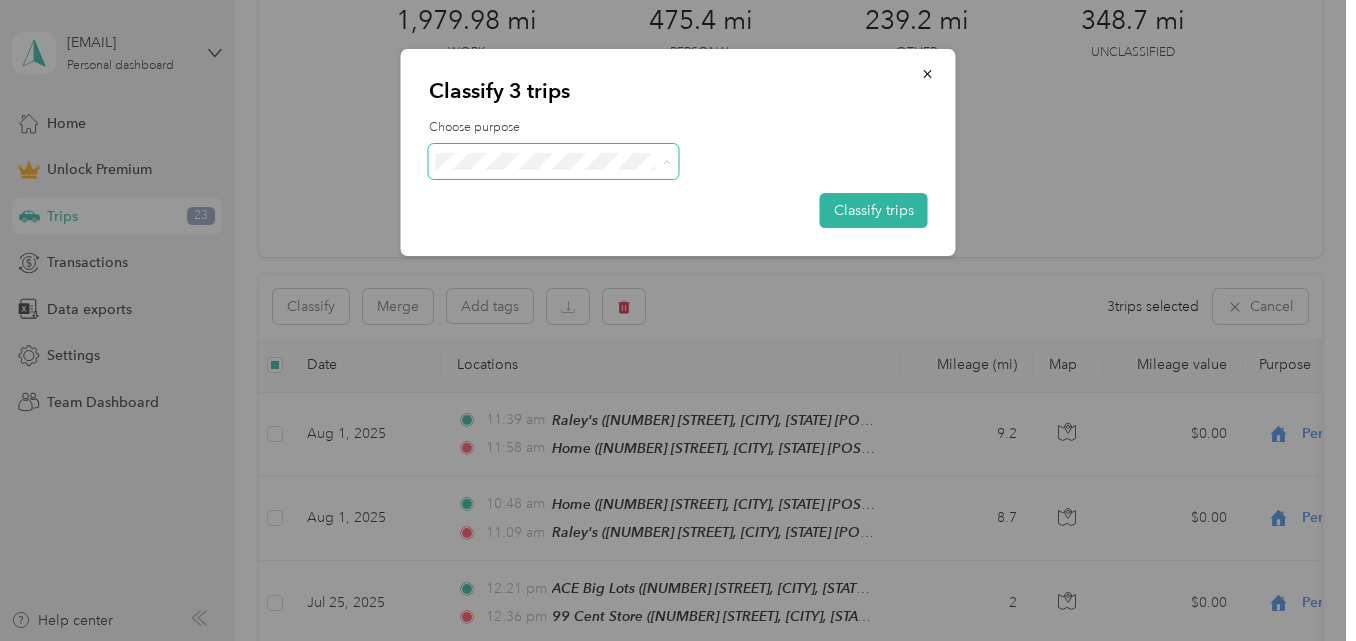 click on "Work" at bounding box center [554, 198] 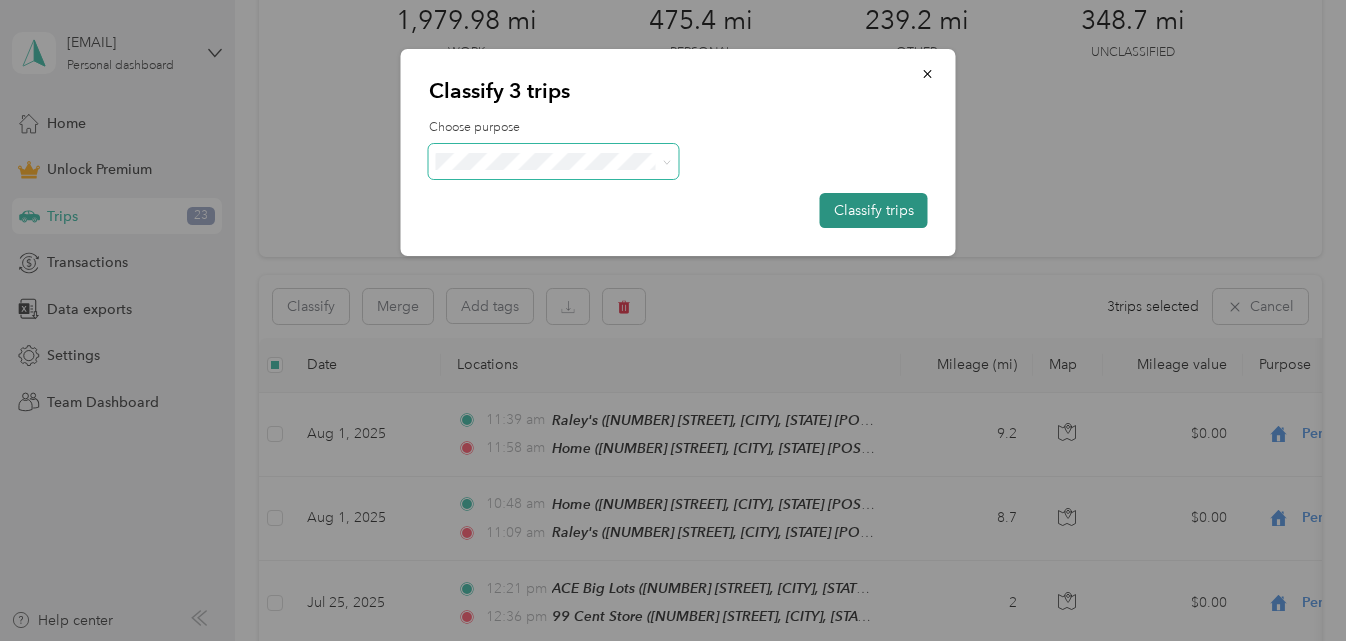 click on "Classify trips" at bounding box center [874, 210] 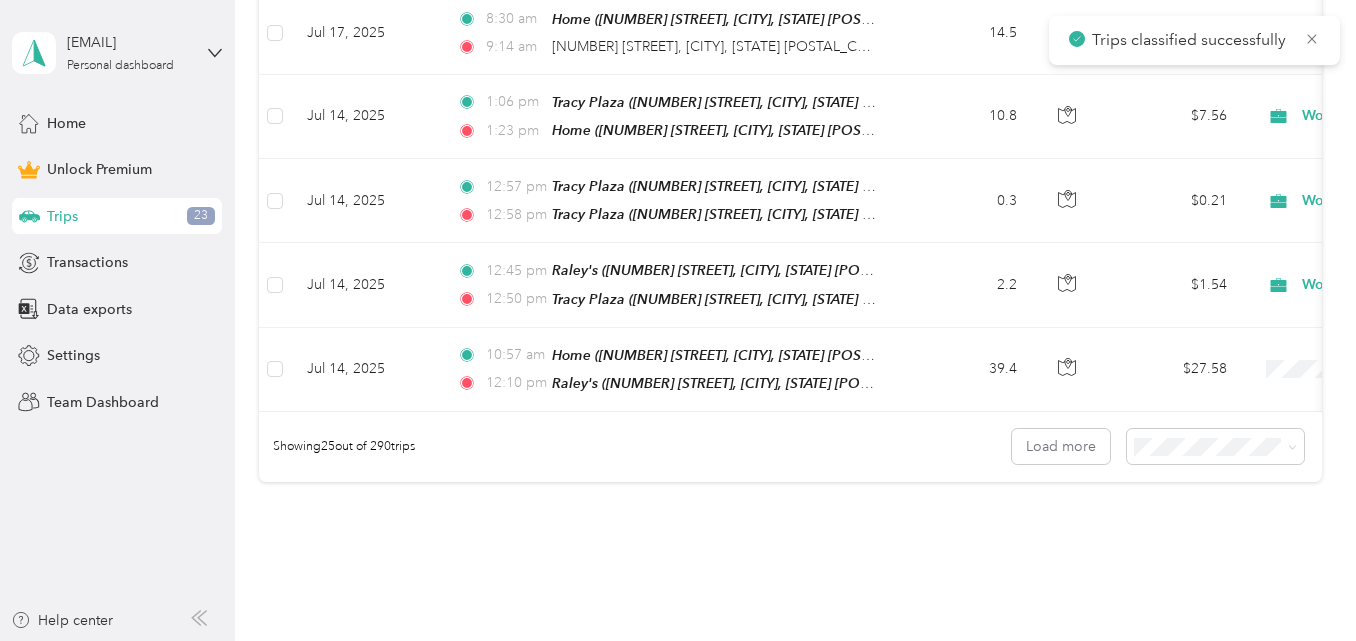 scroll, scrollTop: 2467, scrollLeft: 0, axis: vertical 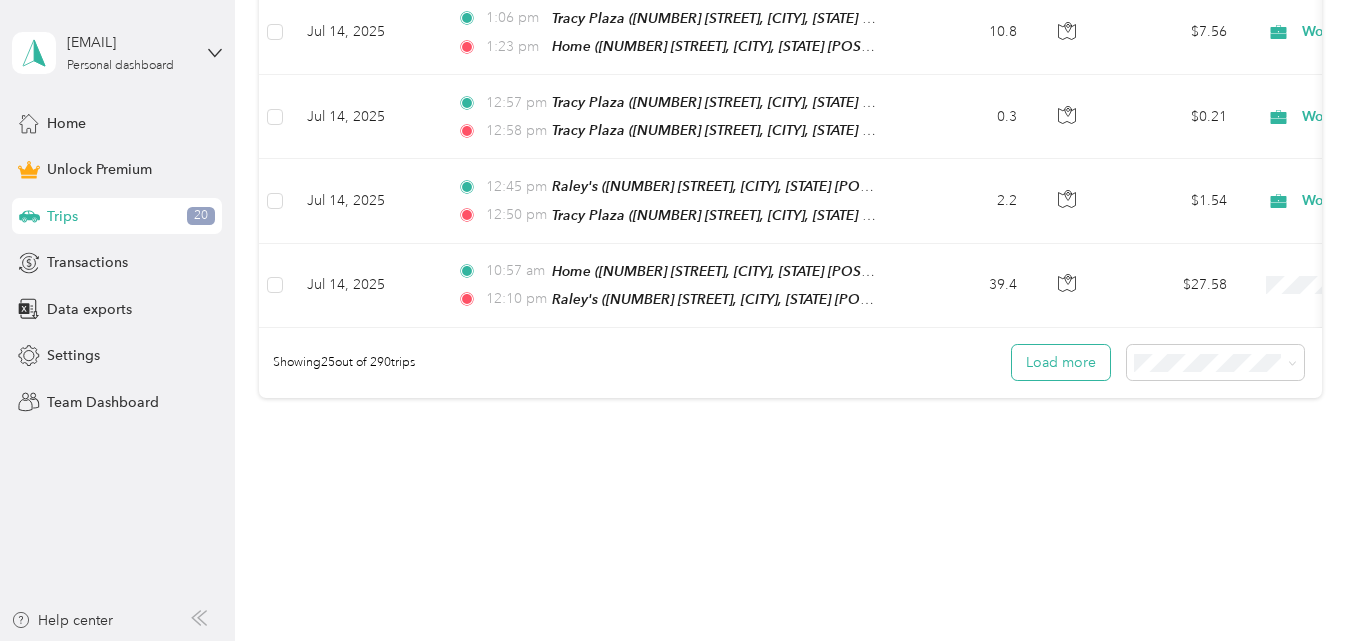 click on "Load more" at bounding box center [1061, 362] 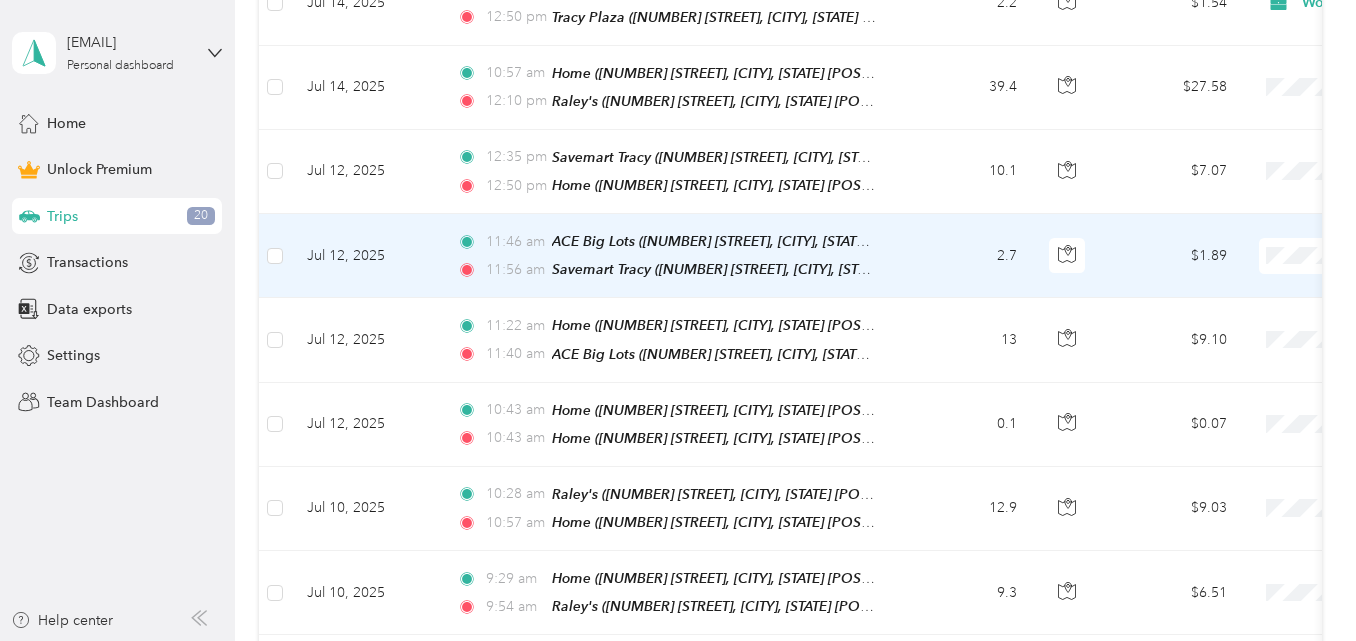 scroll, scrollTop: 2667, scrollLeft: 0, axis: vertical 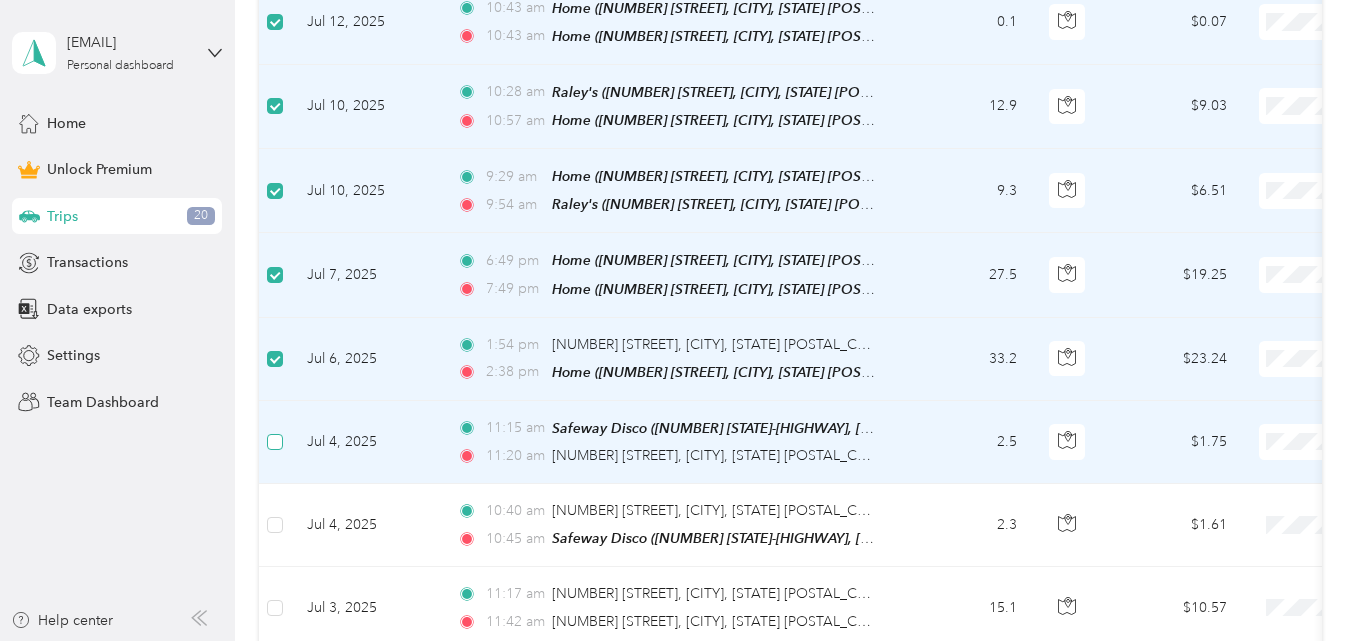click at bounding box center [275, 442] 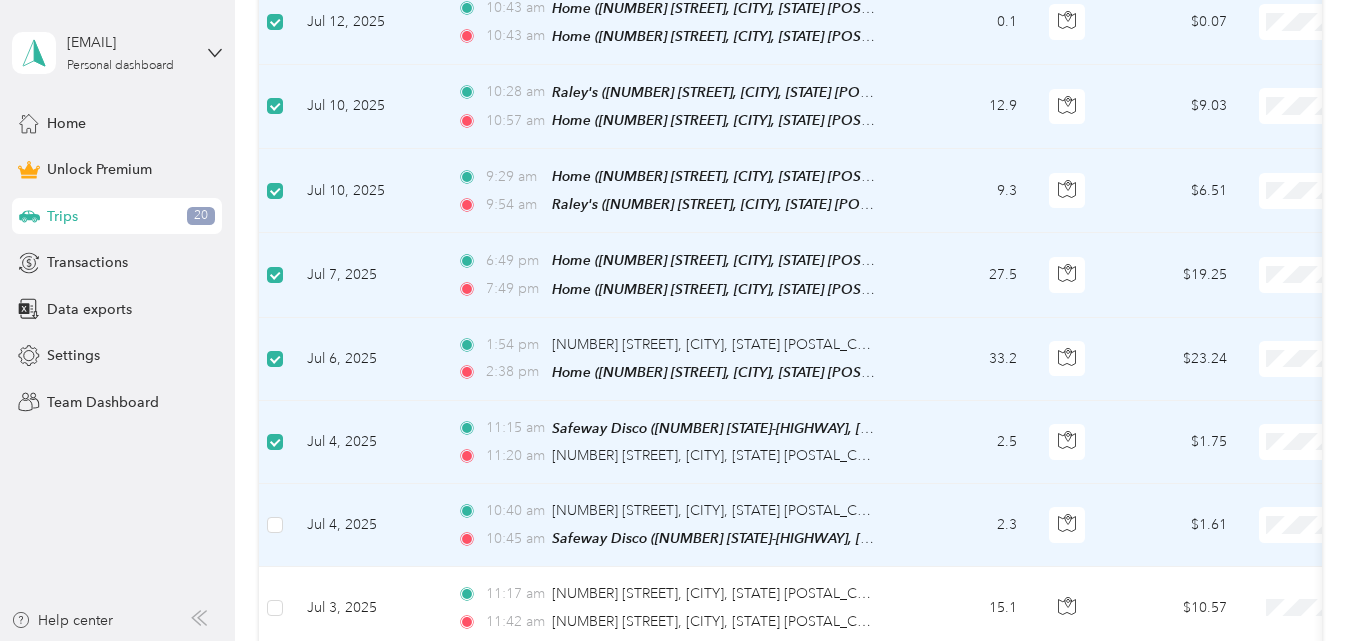 click at bounding box center [275, 525] 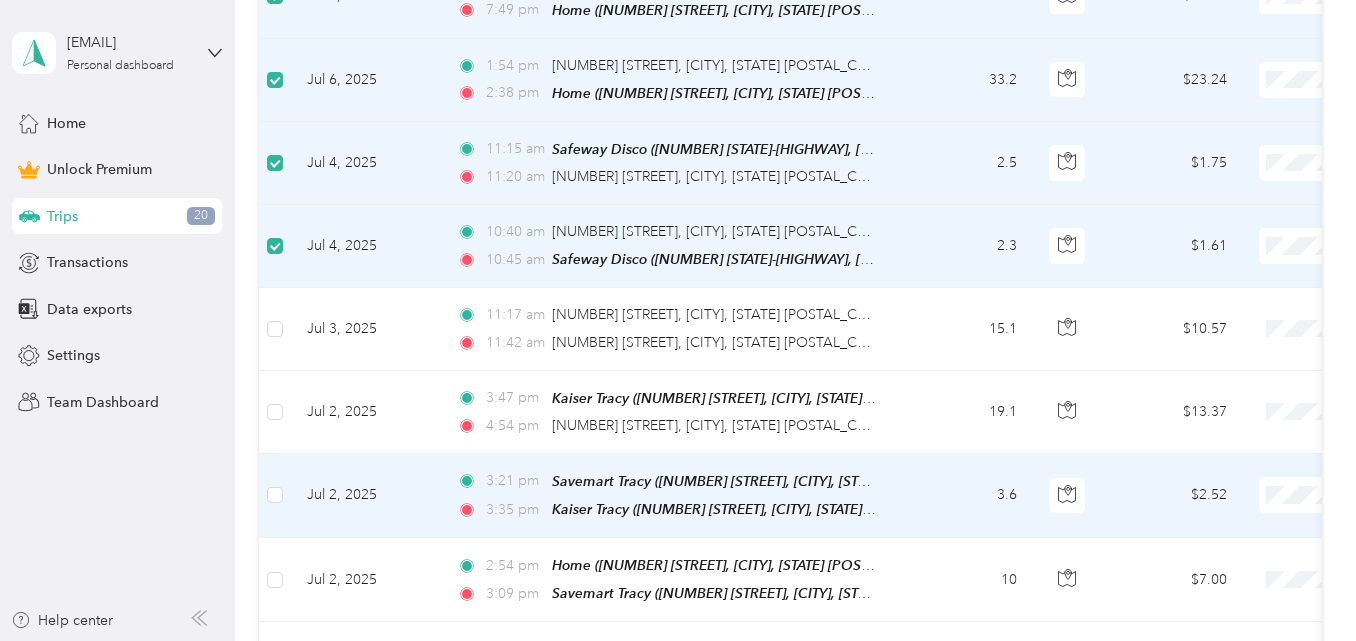 scroll, scrollTop: 3365, scrollLeft: 0, axis: vertical 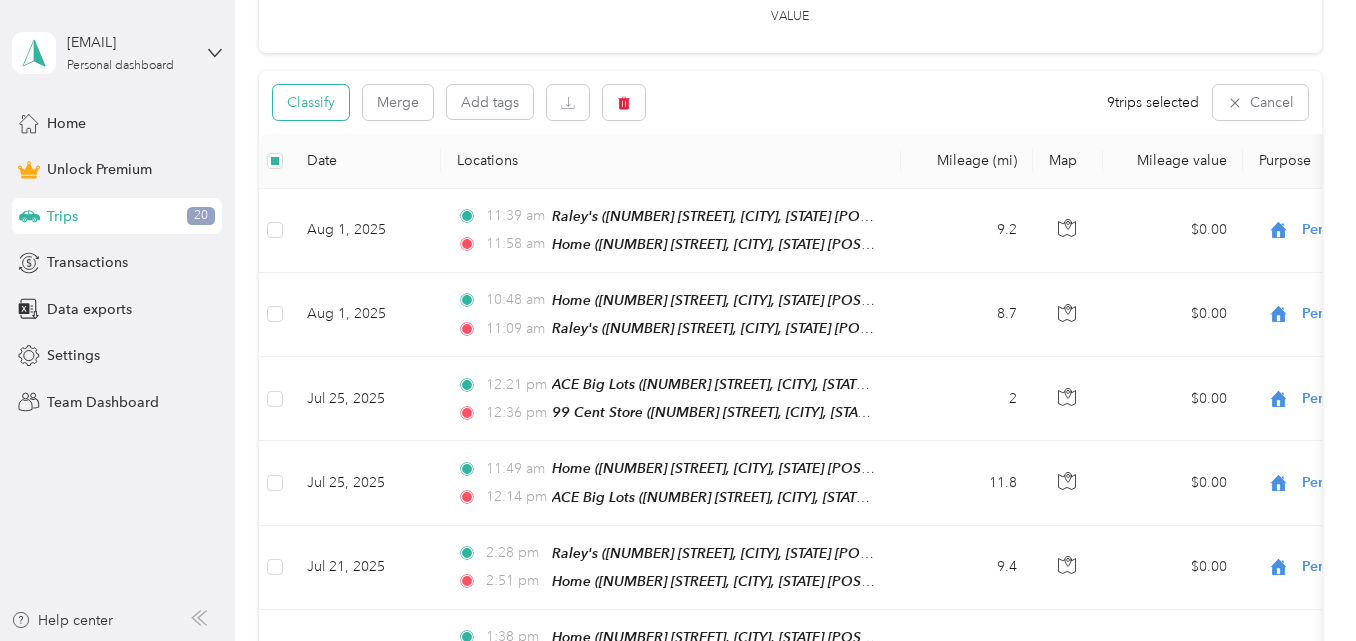click on "Classify" at bounding box center (311, 102) 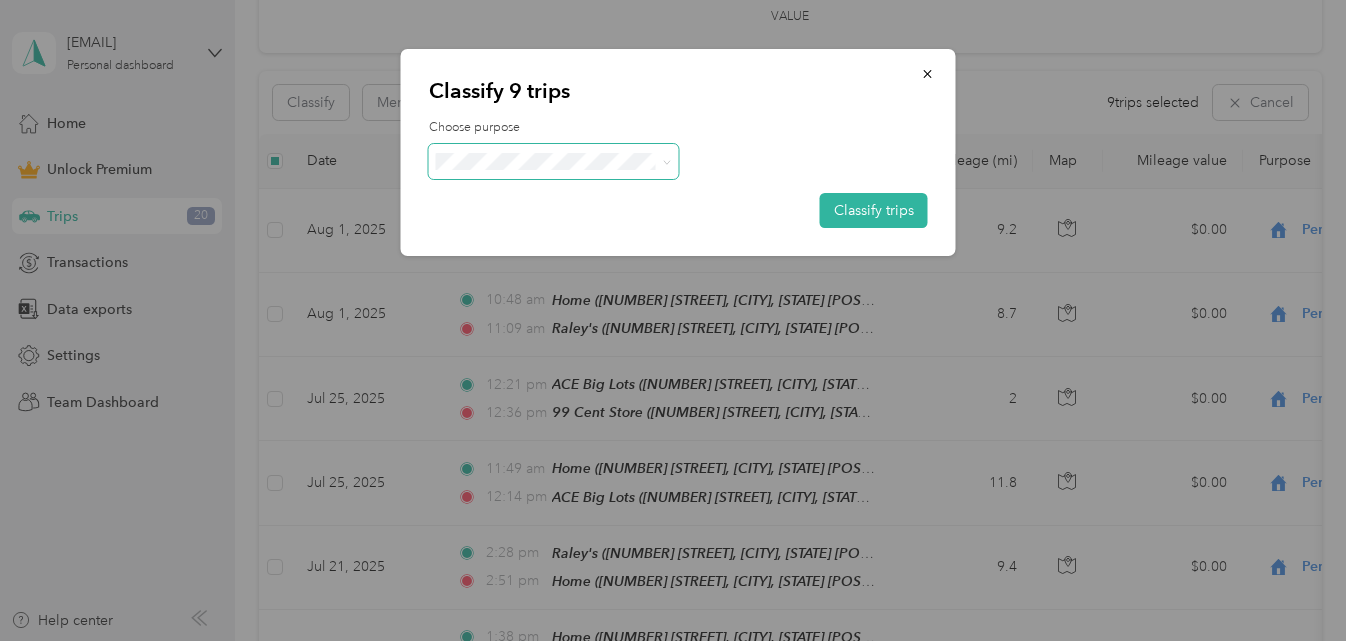 drag, startPoint x: 670, startPoint y: 162, endPoint x: 656, endPoint y: 160, distance: 14.142136 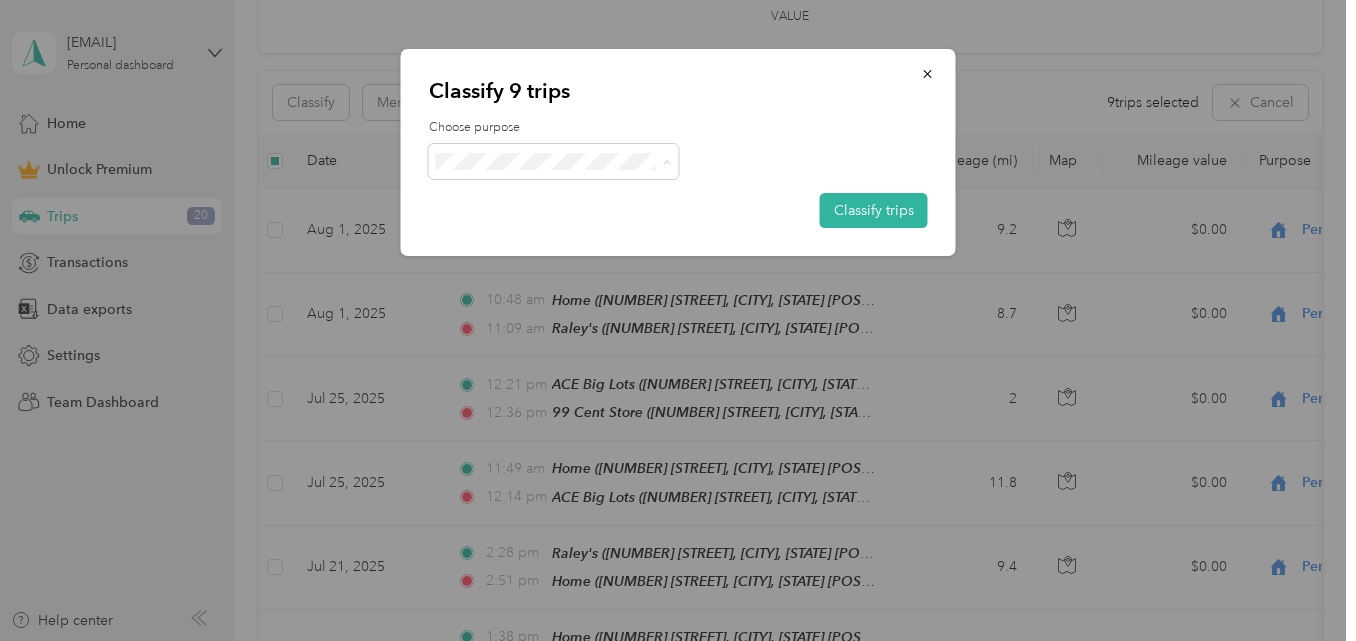 click on "Personal" at bounding box center (571, 233) 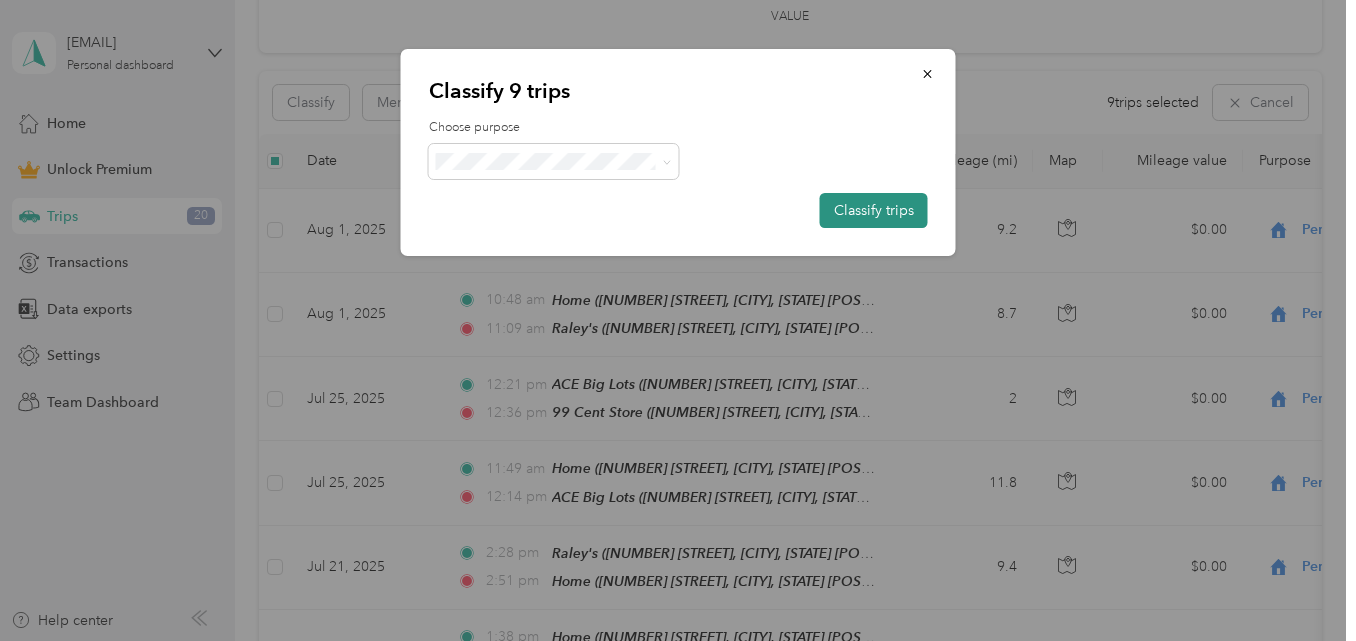 click on "Classify trips" at bounding box center (874, 210) 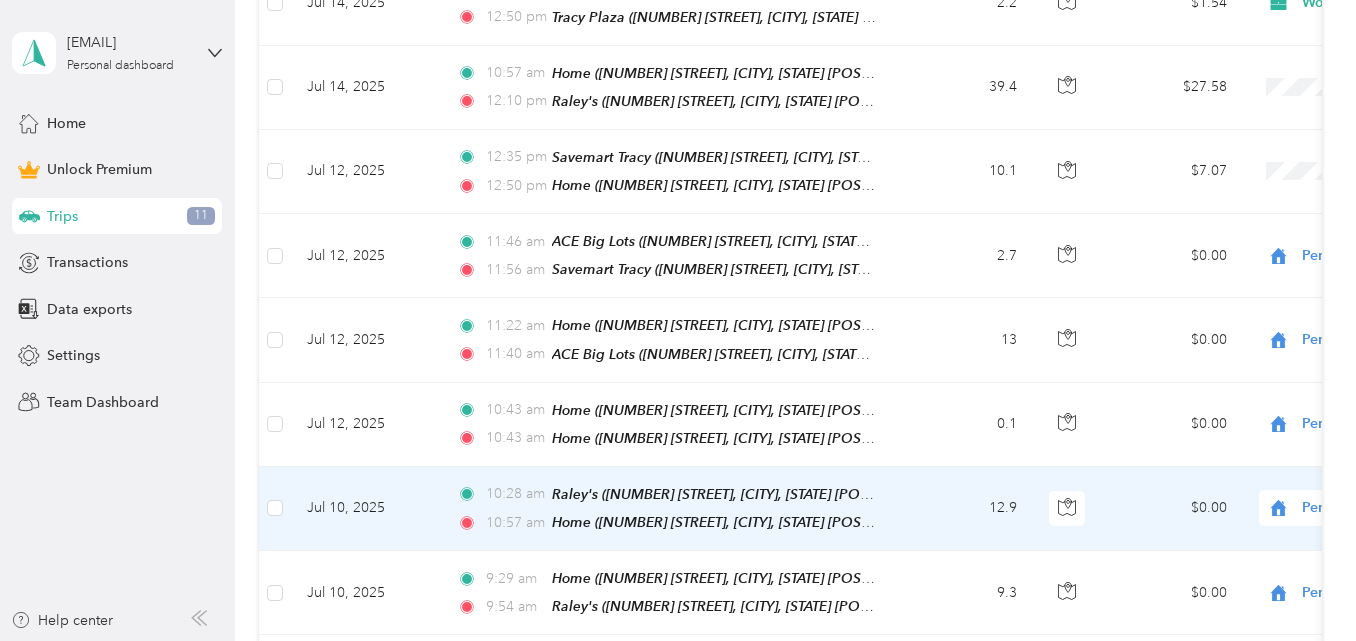 scroll, scrollTop: 2600, scrollLeft: 0, axis: vertical 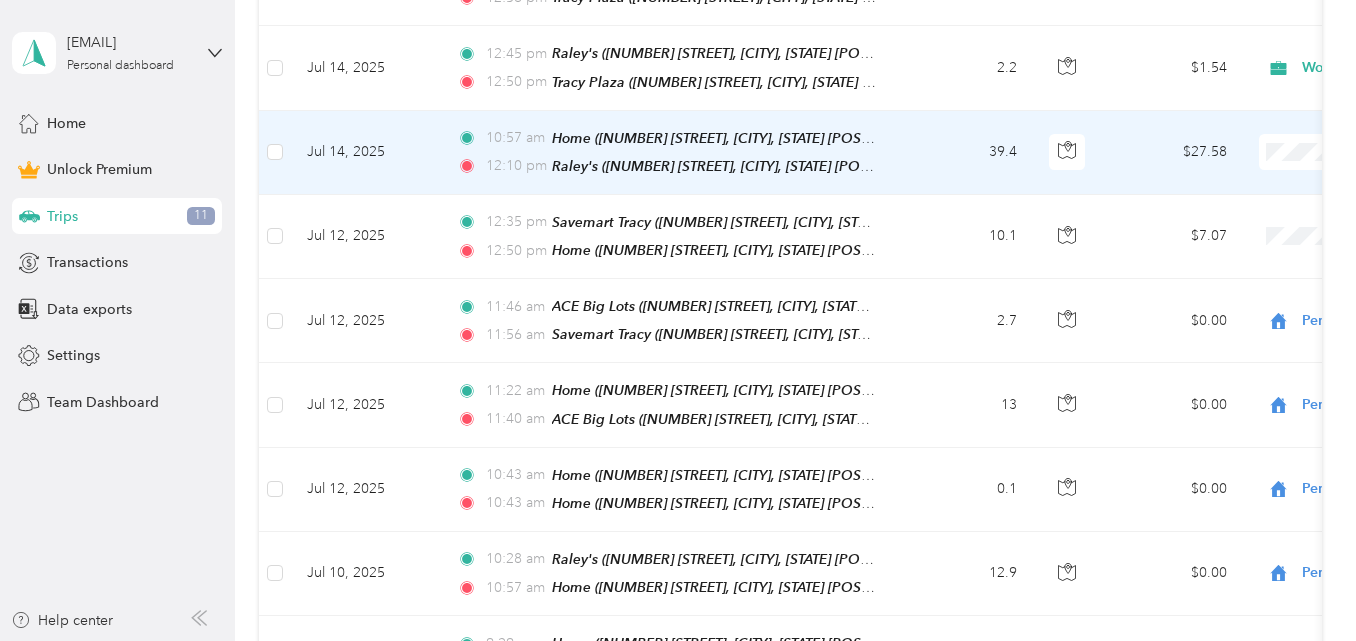 click at bounding box center [1383, 152] 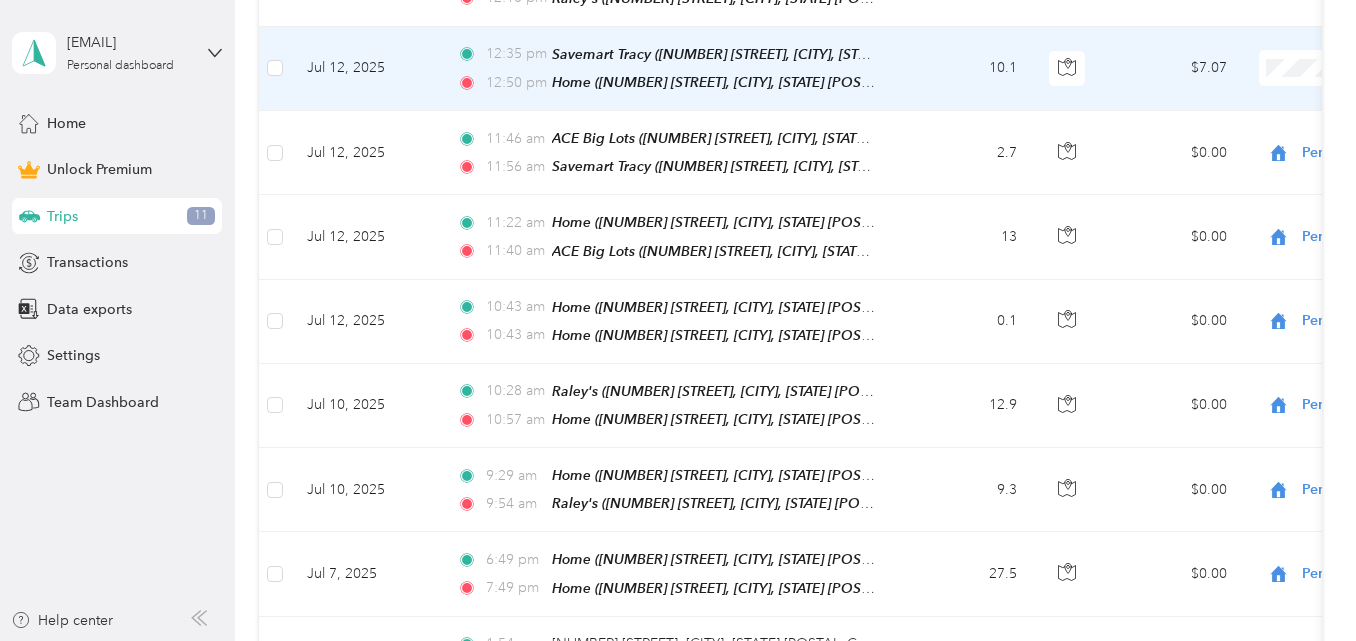 click on "Personal" at bounding box center [1250, 255] 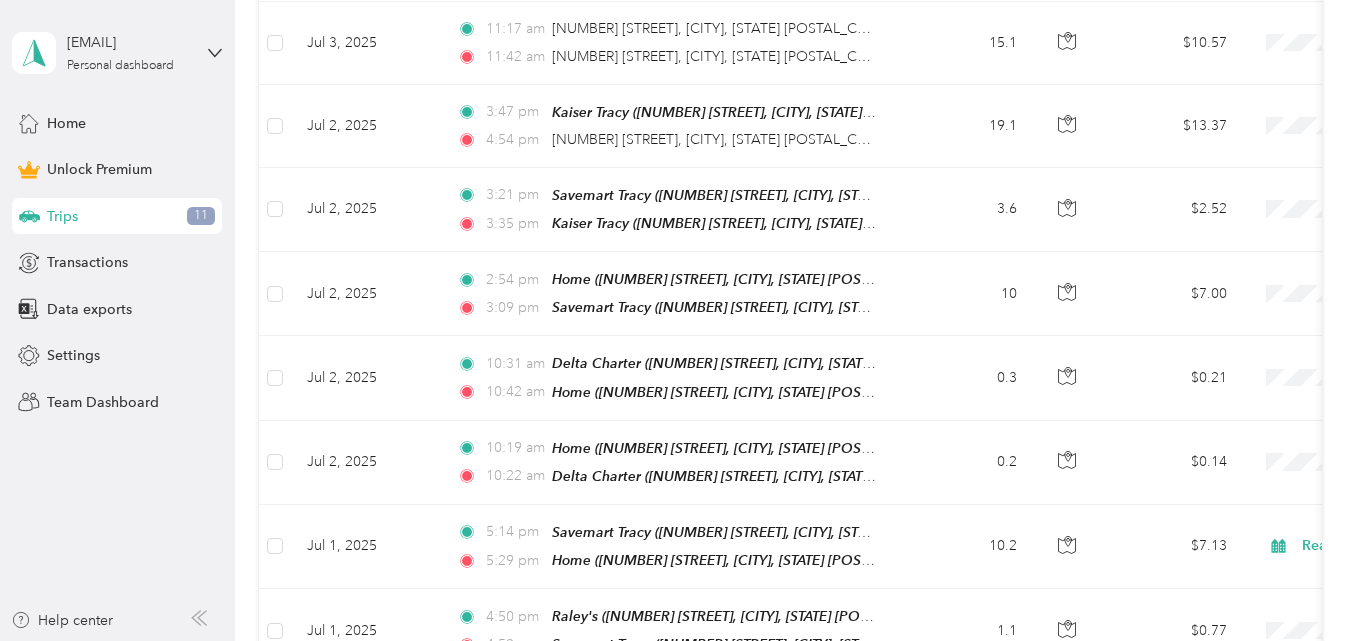 scroll, scrollTop: 3500, scrollLeft: 0, axis: vertical 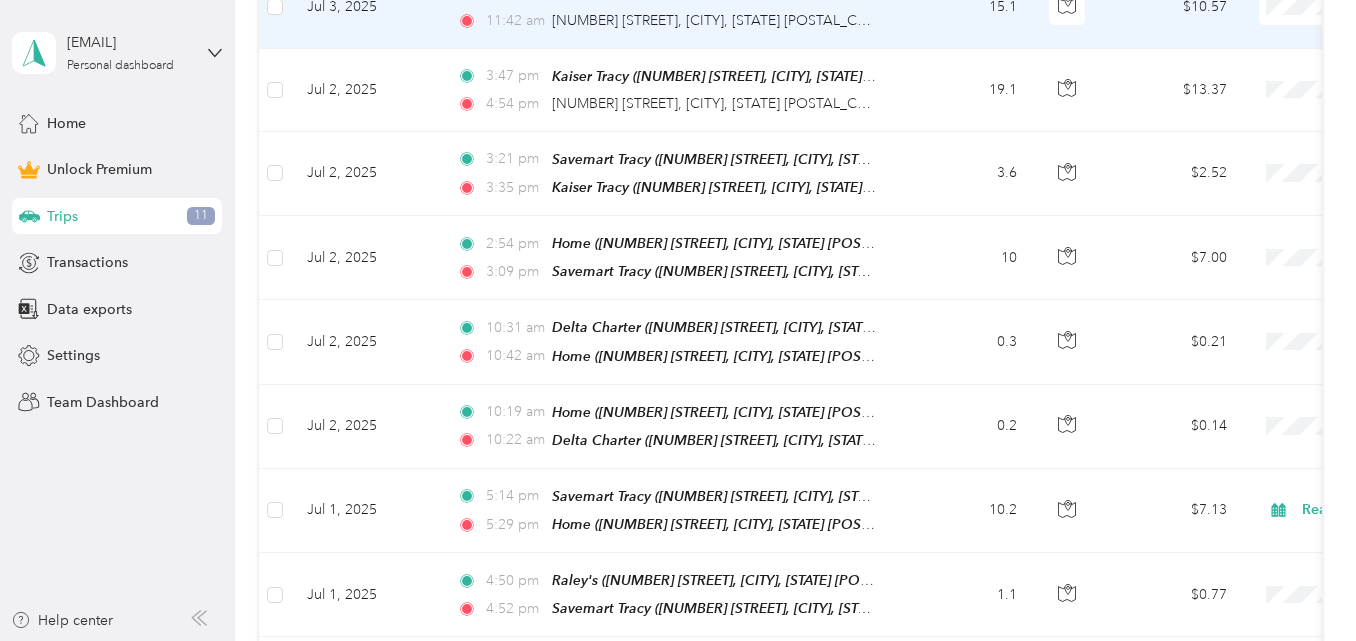 click on "Medical" at bounding box center (1232, 322) 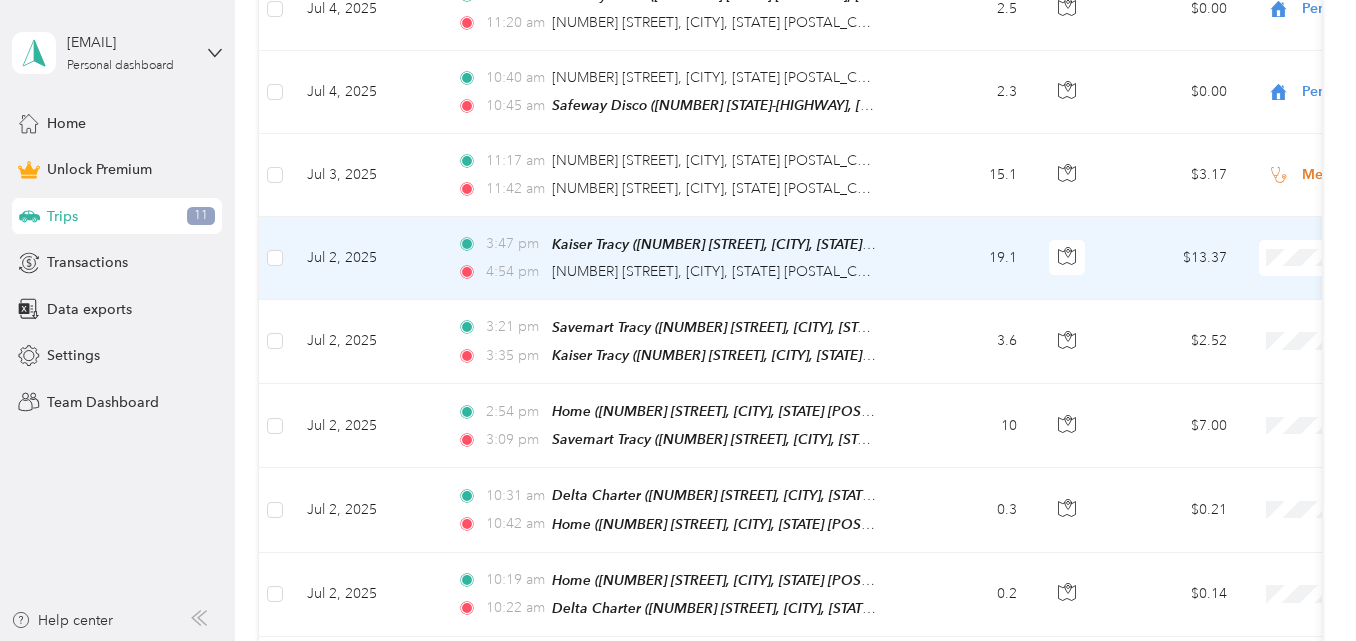 click on "Medical" at bounding box center [1232, 404] 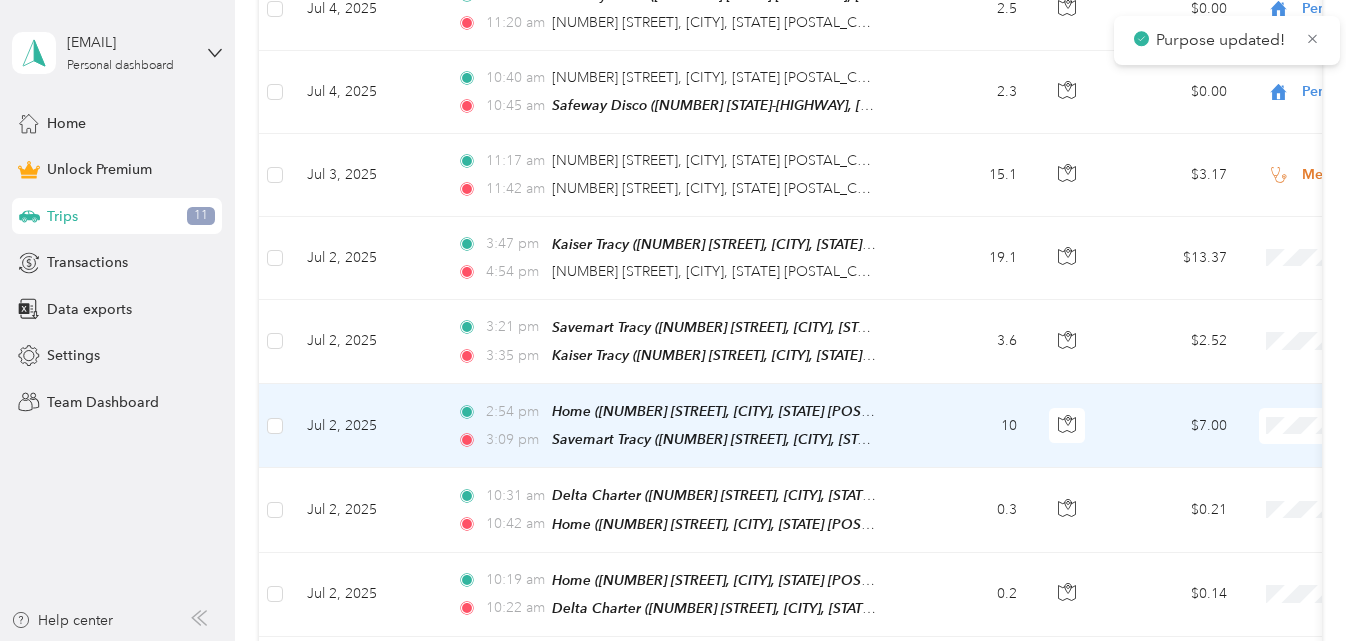 scroll, scrollTop: 3332, scrollLeft: 0, axis: vertical 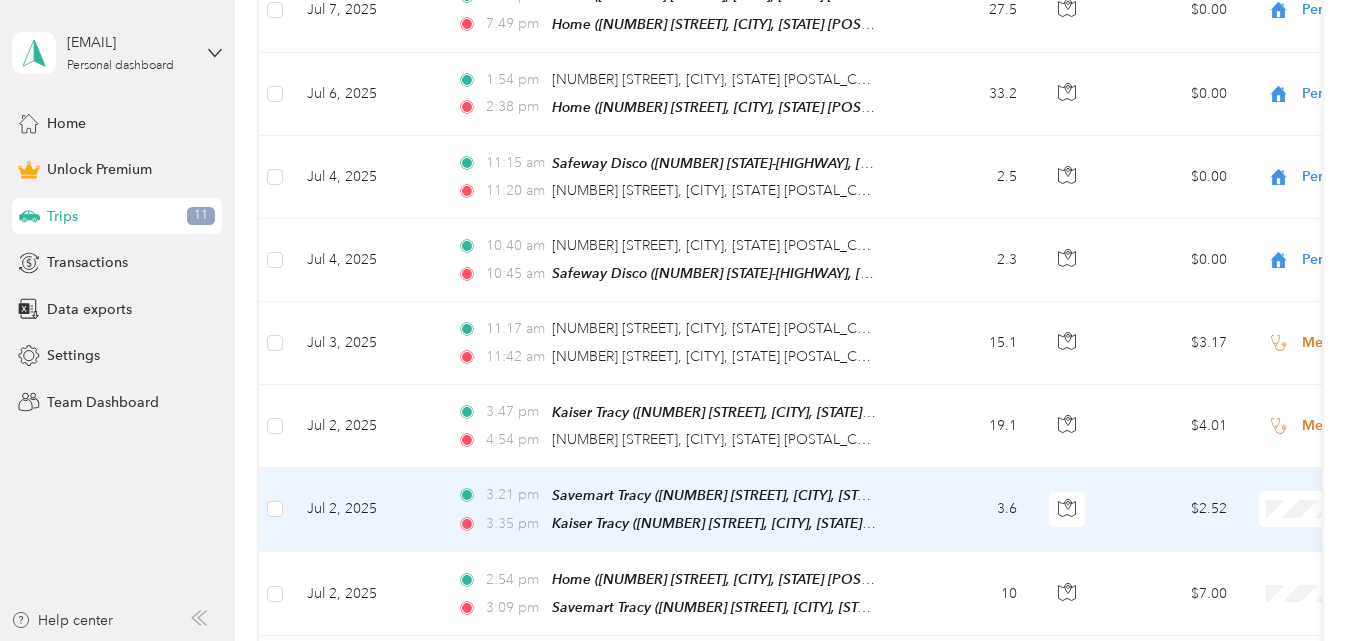 click on "Medical" at bounding box center (1250, 480) 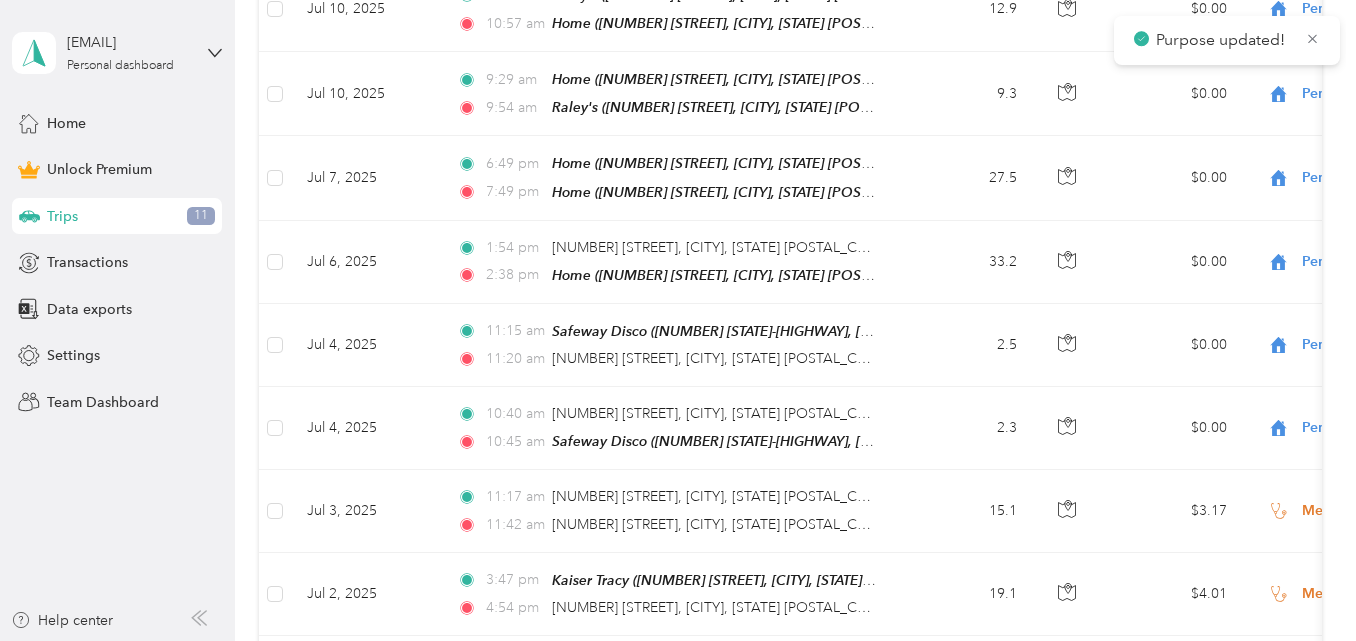 scroll, scrollTop: 3500, scrollLeft: 0, axis: vertical 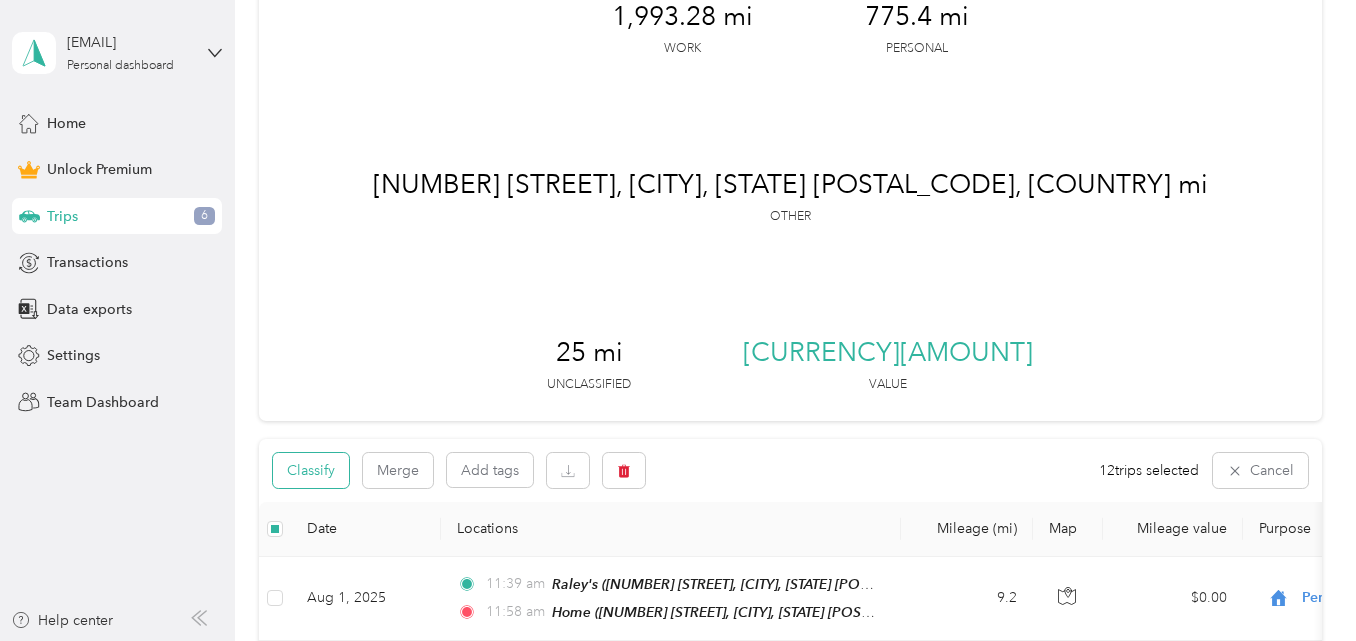 click on "Classify" at bounding box center [311, 470] 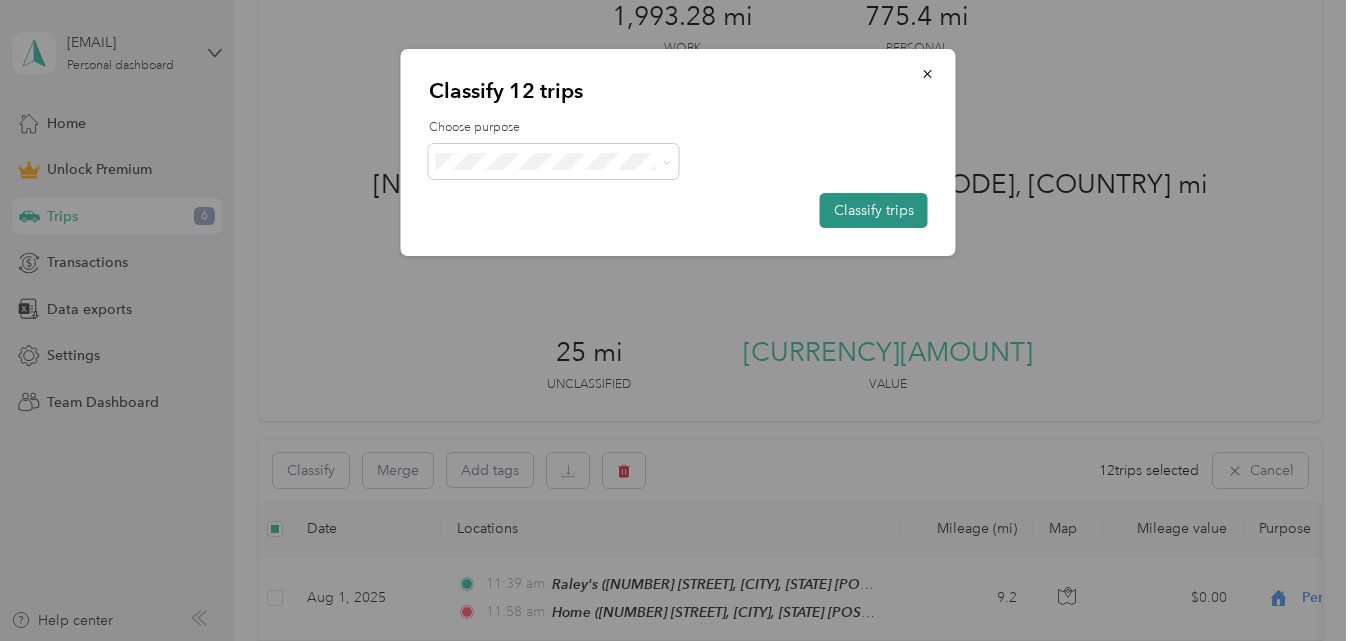 click on "Classify trips" at bounding box center (874, 210) 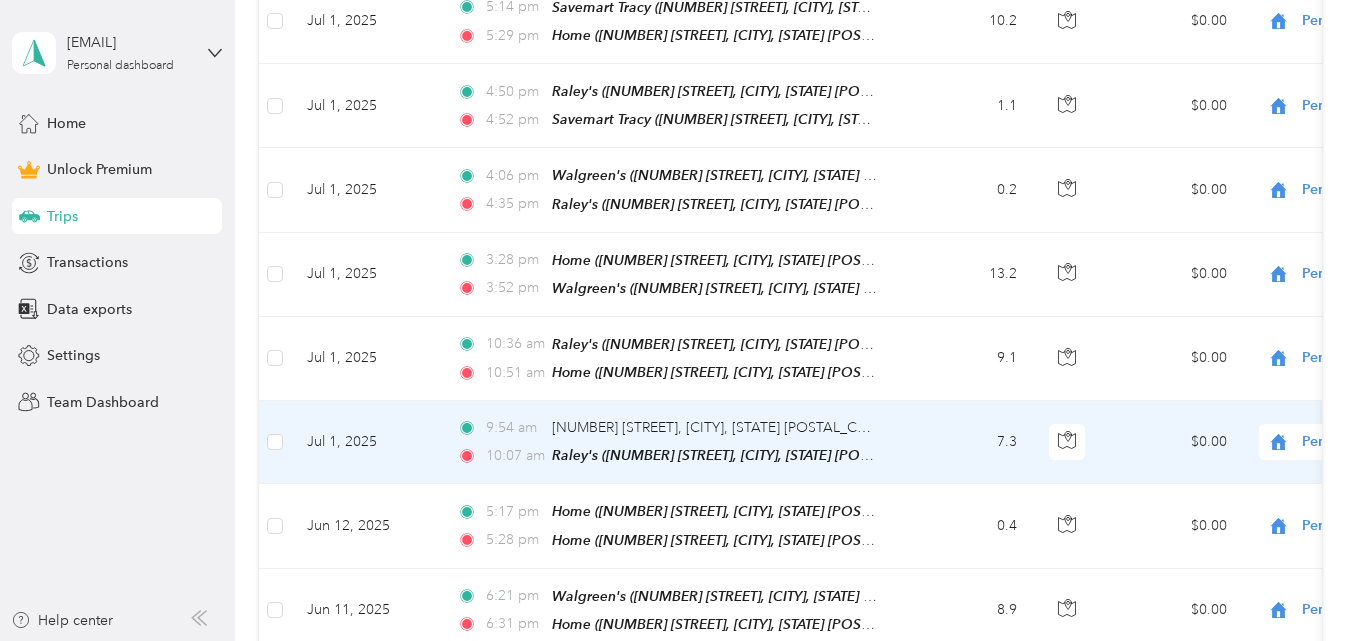 scroll, scrollTop: 4524, scrollLeft: 0, axis: vertical 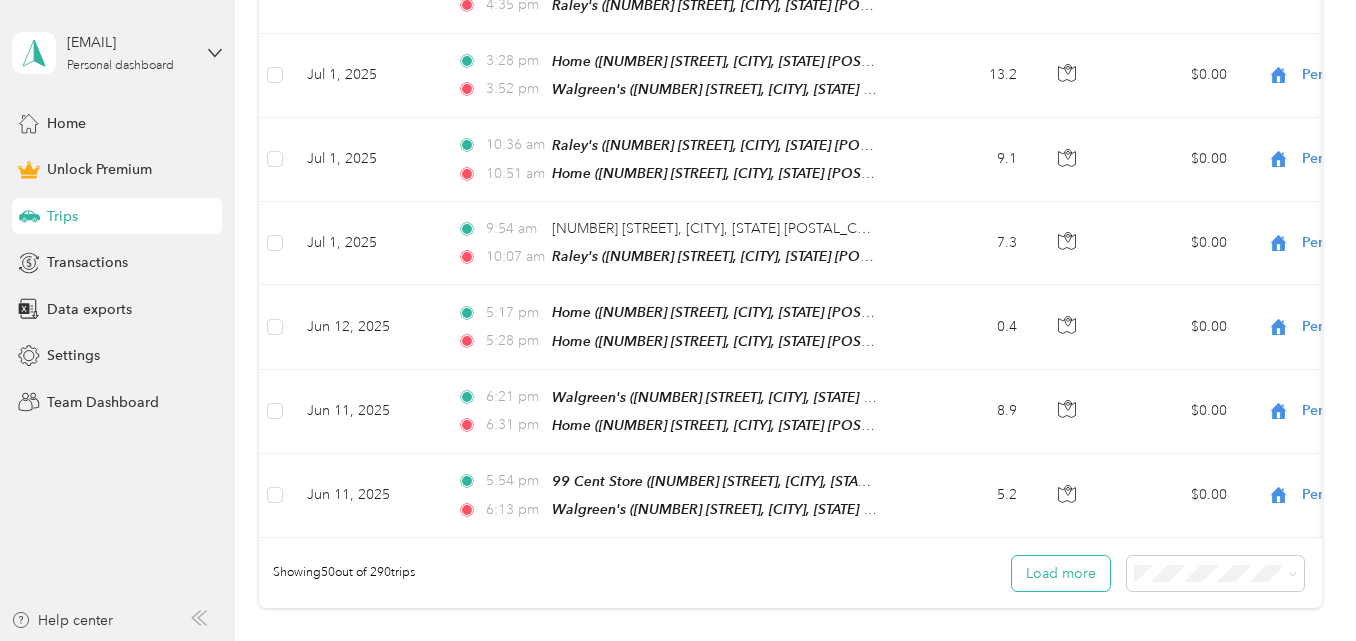 click on "Load more" at bounding box center (1061, 573) 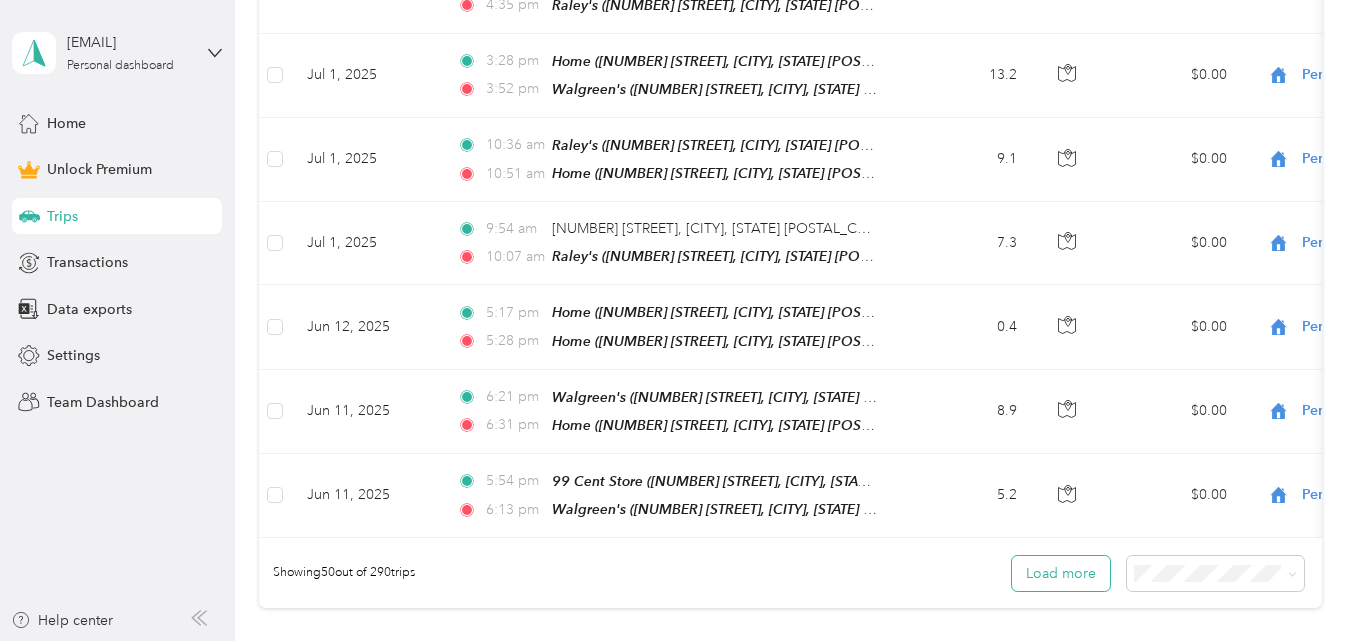 click on "Load more" at bounding box center [1061, 573] 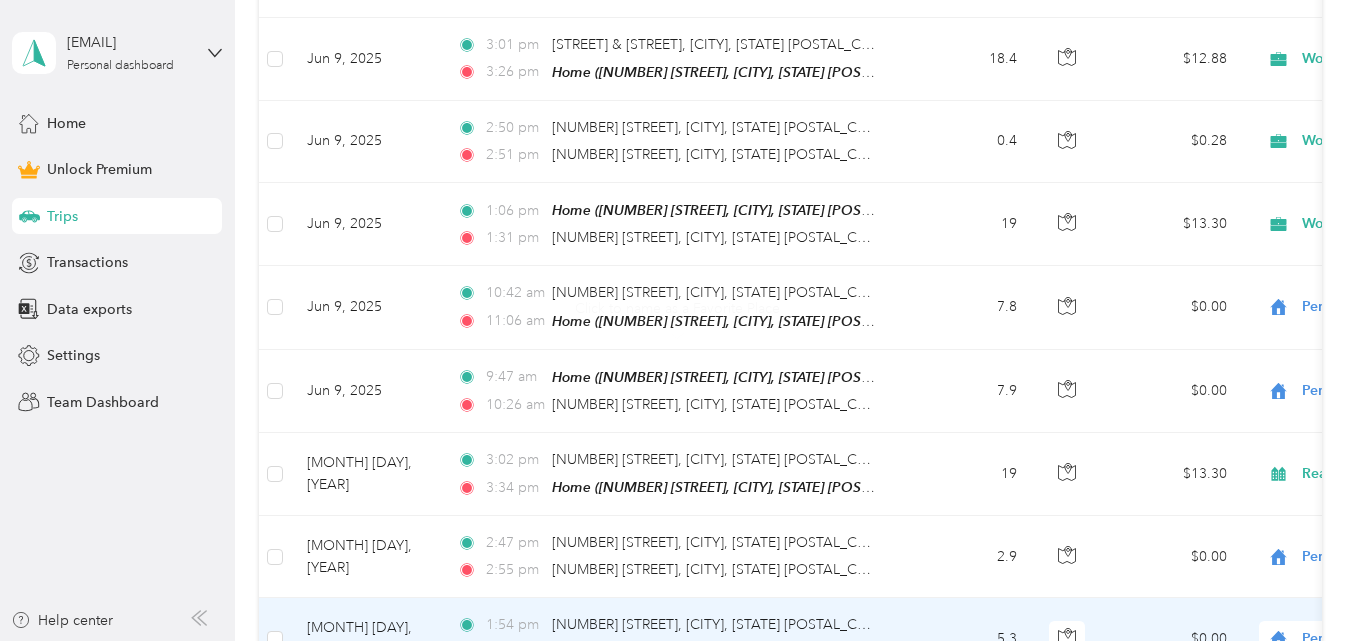 scroll, scrollTop: 6324, scrollLeft: 0, axis: vertical 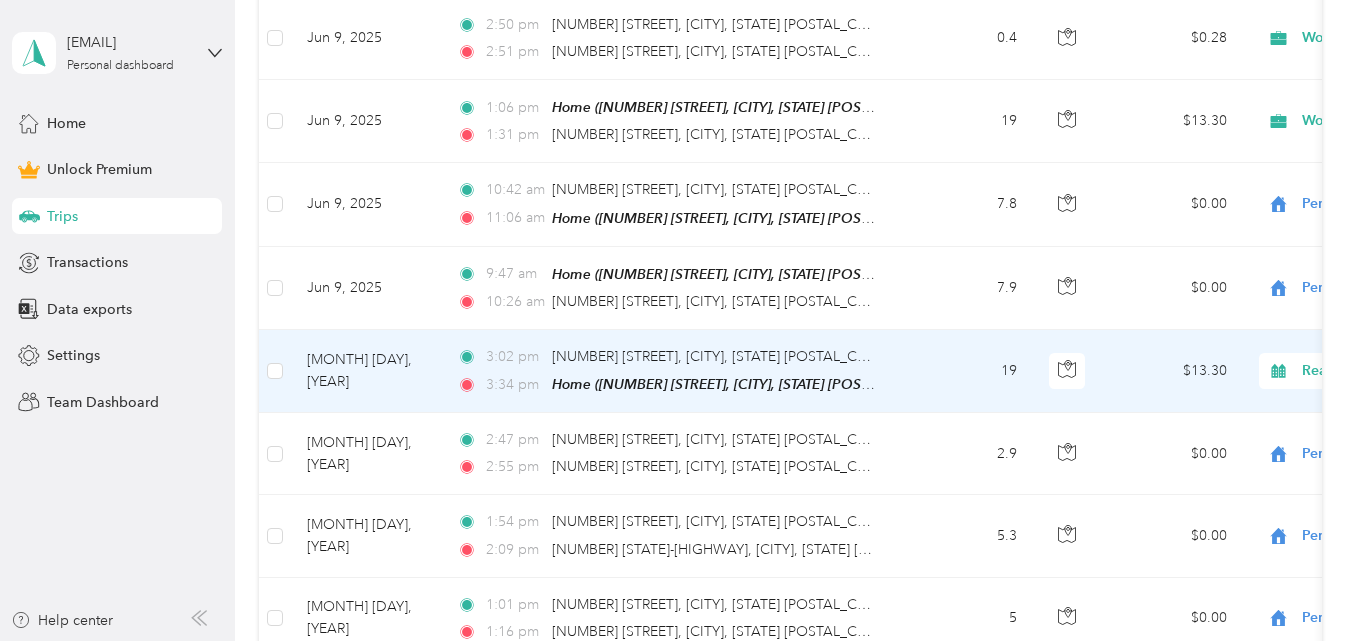 click 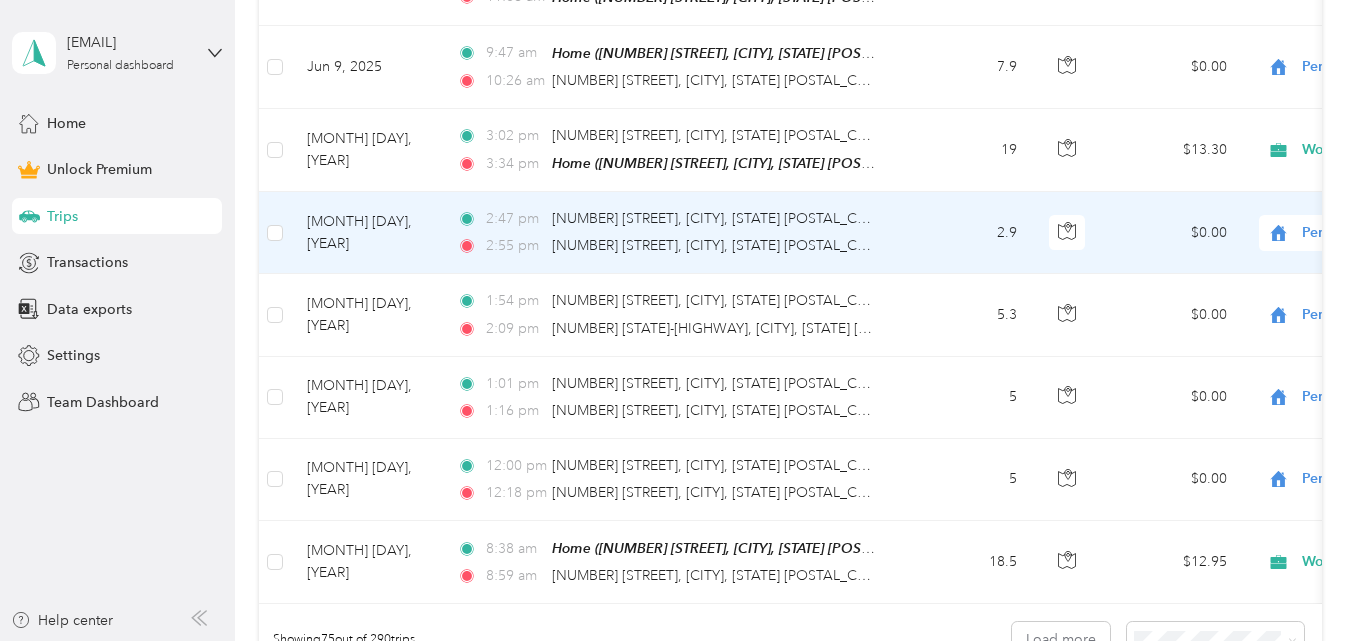 scroll, scrollTop: 6580, scrollLeft: 0, axis: vertical 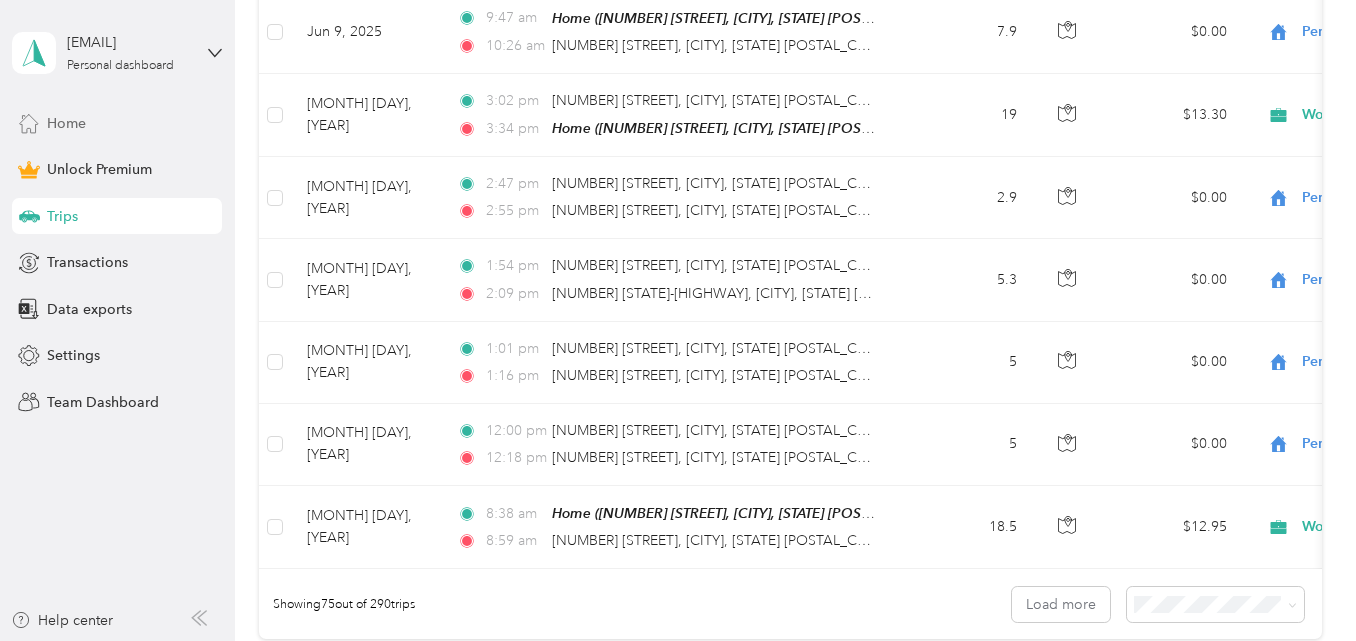 click on "Home" at bounding box center (66, 123) 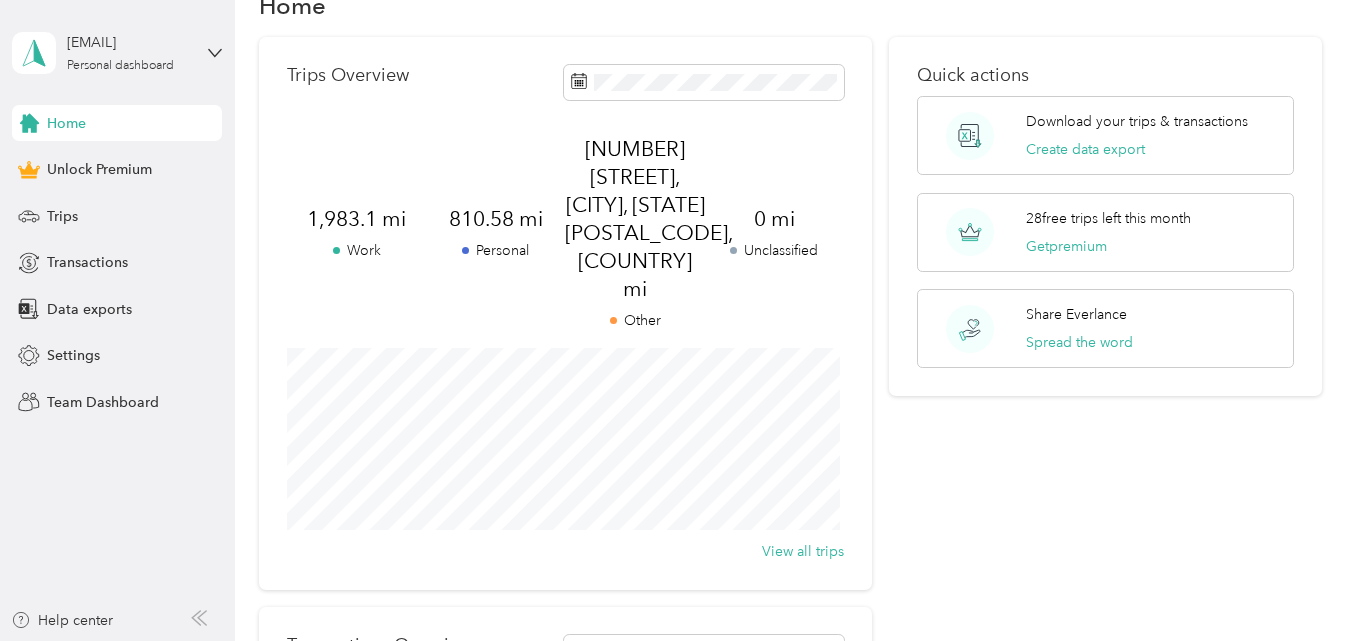 scroll, scrollTop: 0, scrollLeft: 0, axis: both 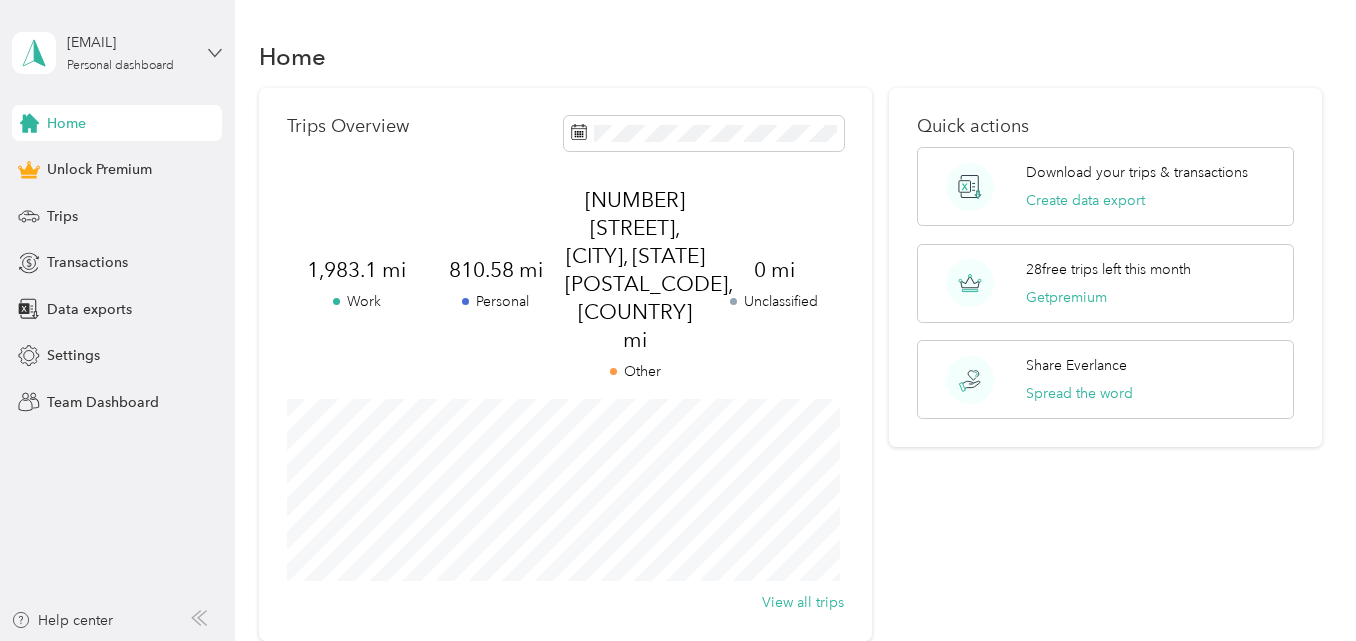 click 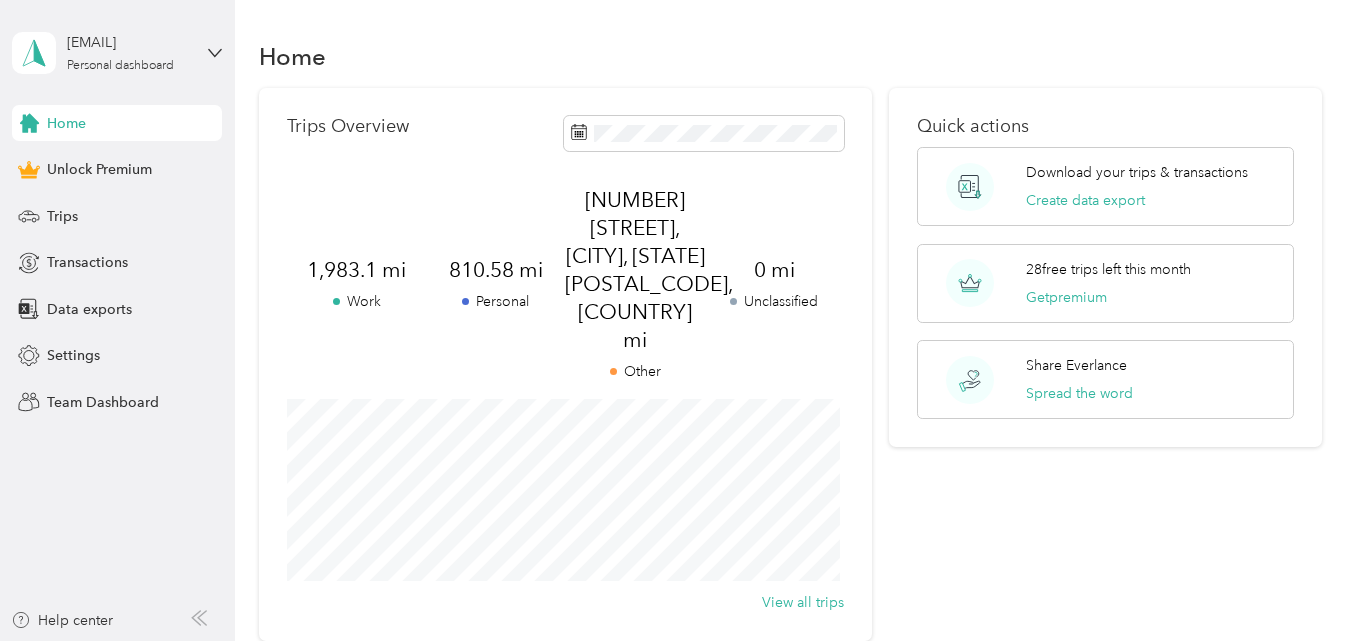 click on "Log out" at bounding box center [68, 163] 